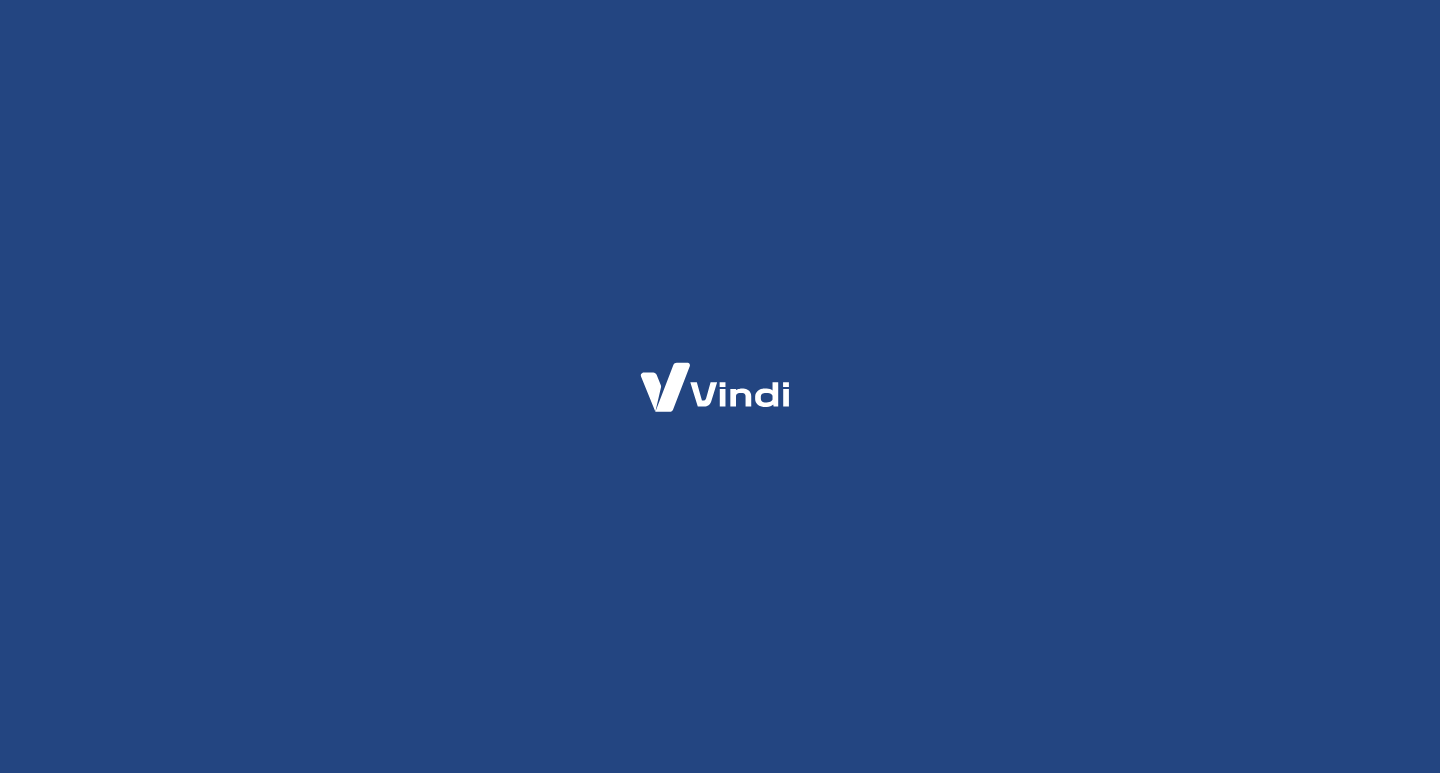 scroll, scrollTop: 0, scrollLeft: 0, axis: both 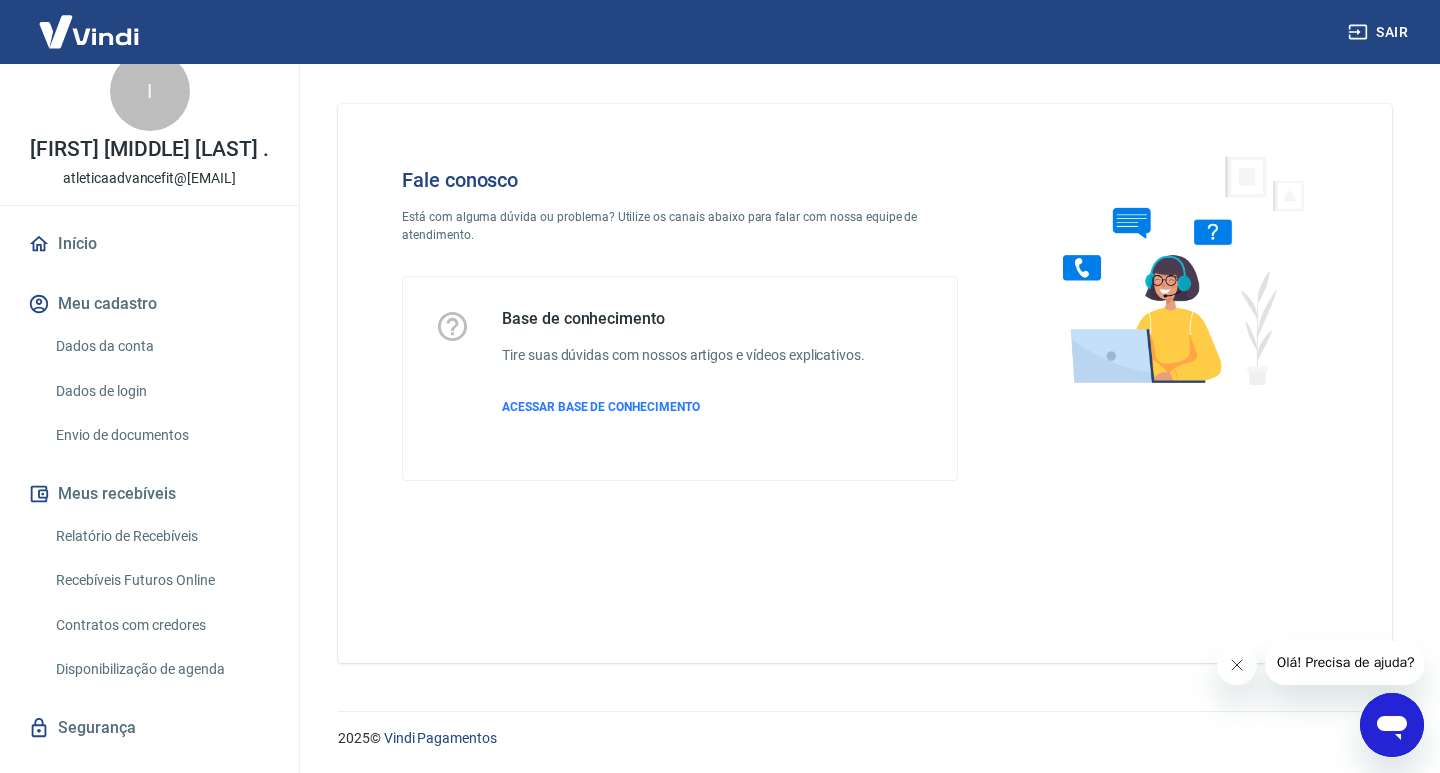 click on "Meu cadastro" at bounding box center [149, 304] 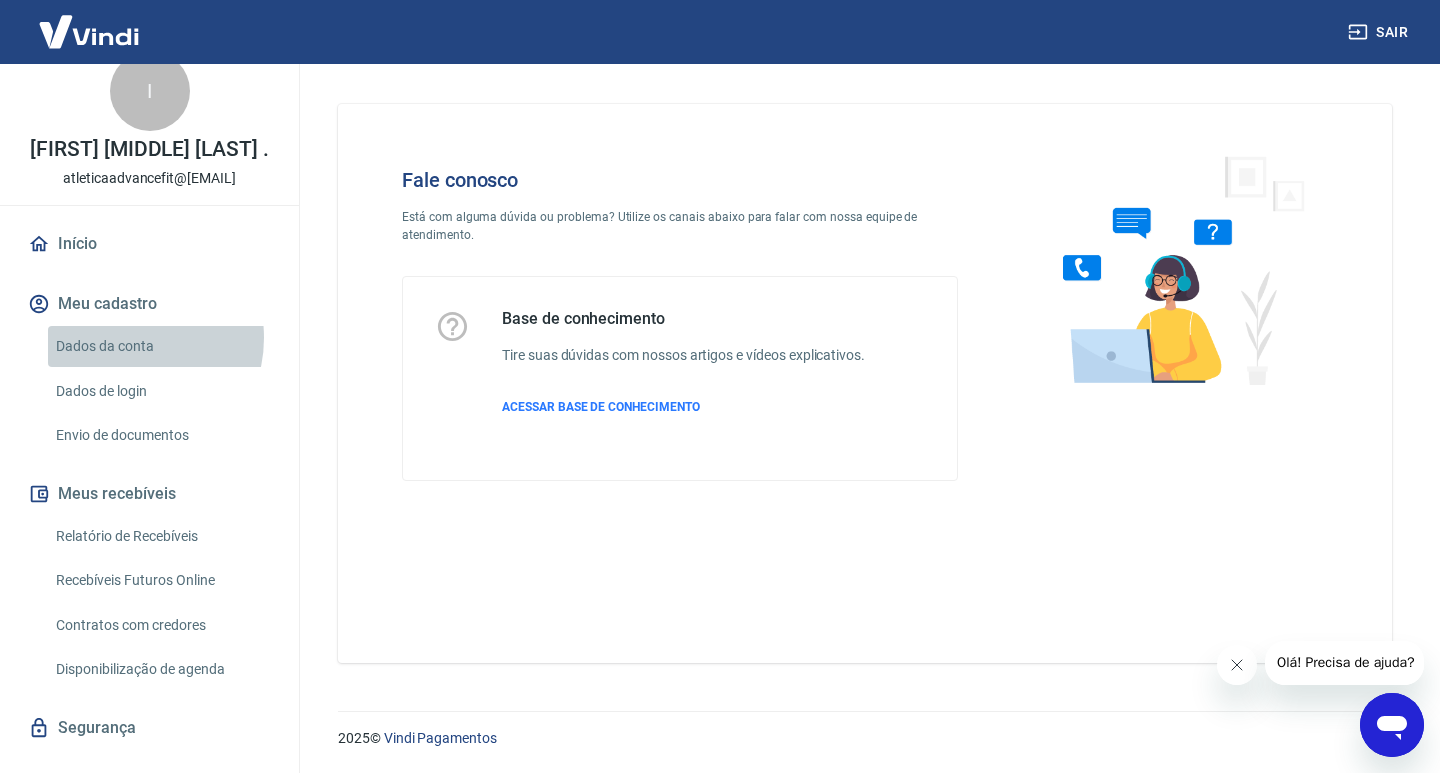 click on "Dados da conta" at bounding box center [161, 346] 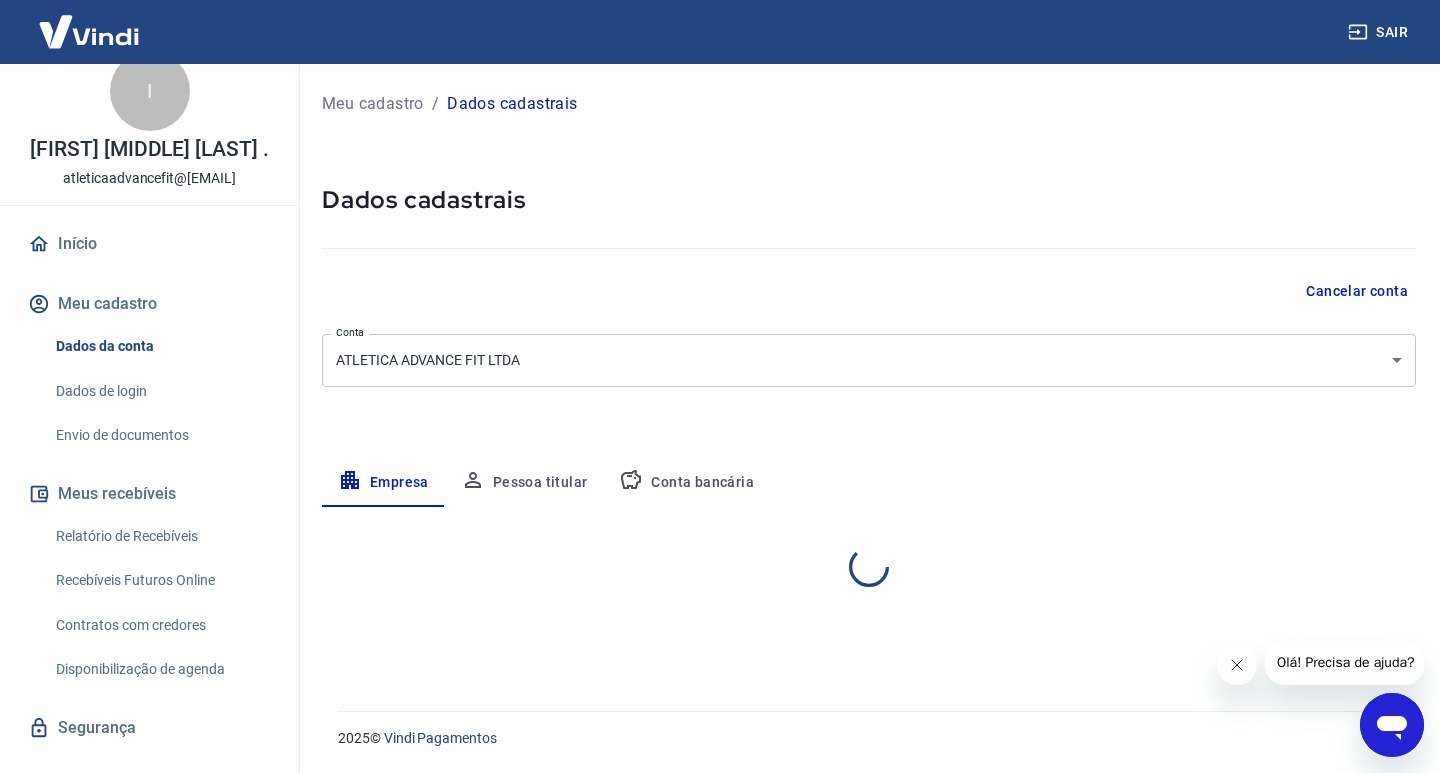 select on "PA" 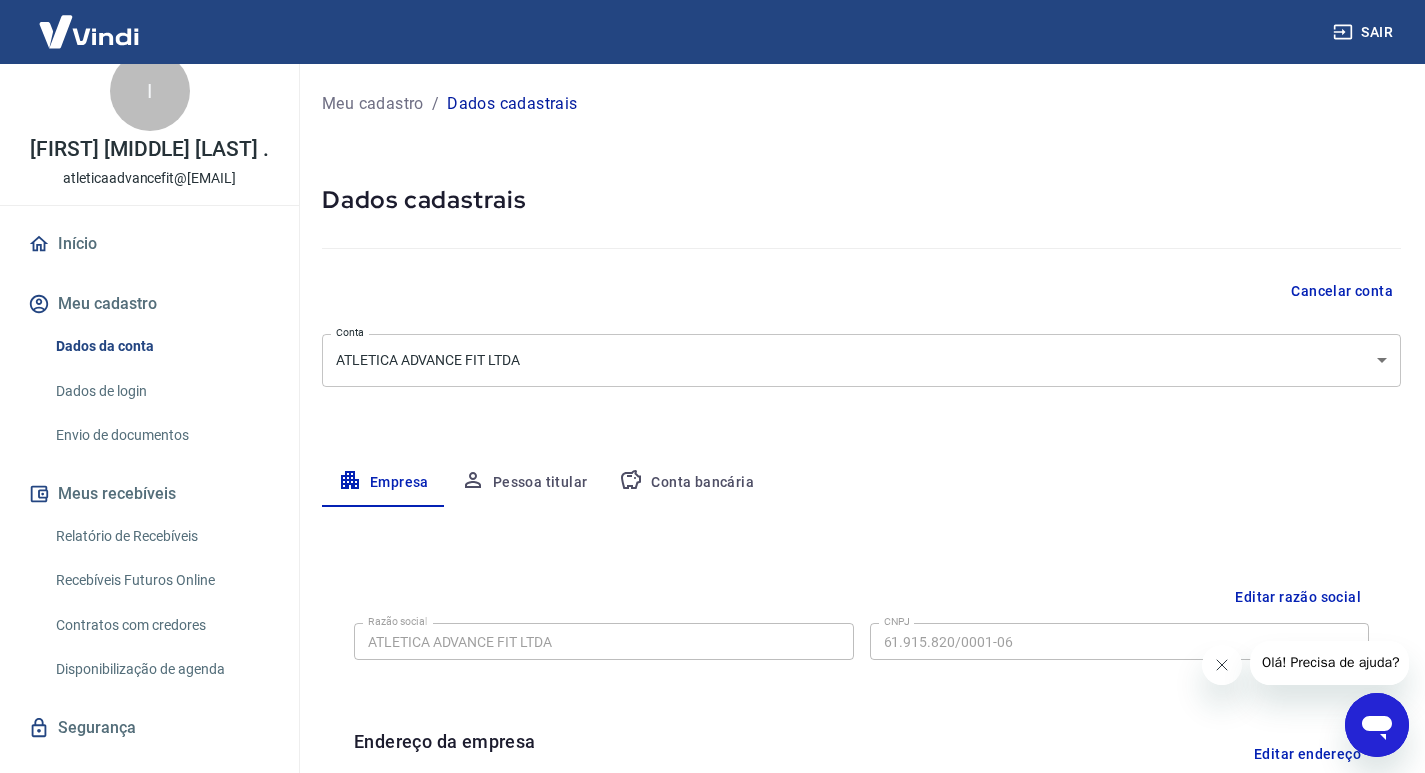 scroll, scrollTop: 229, scrollLeft: 0, axis: vertical 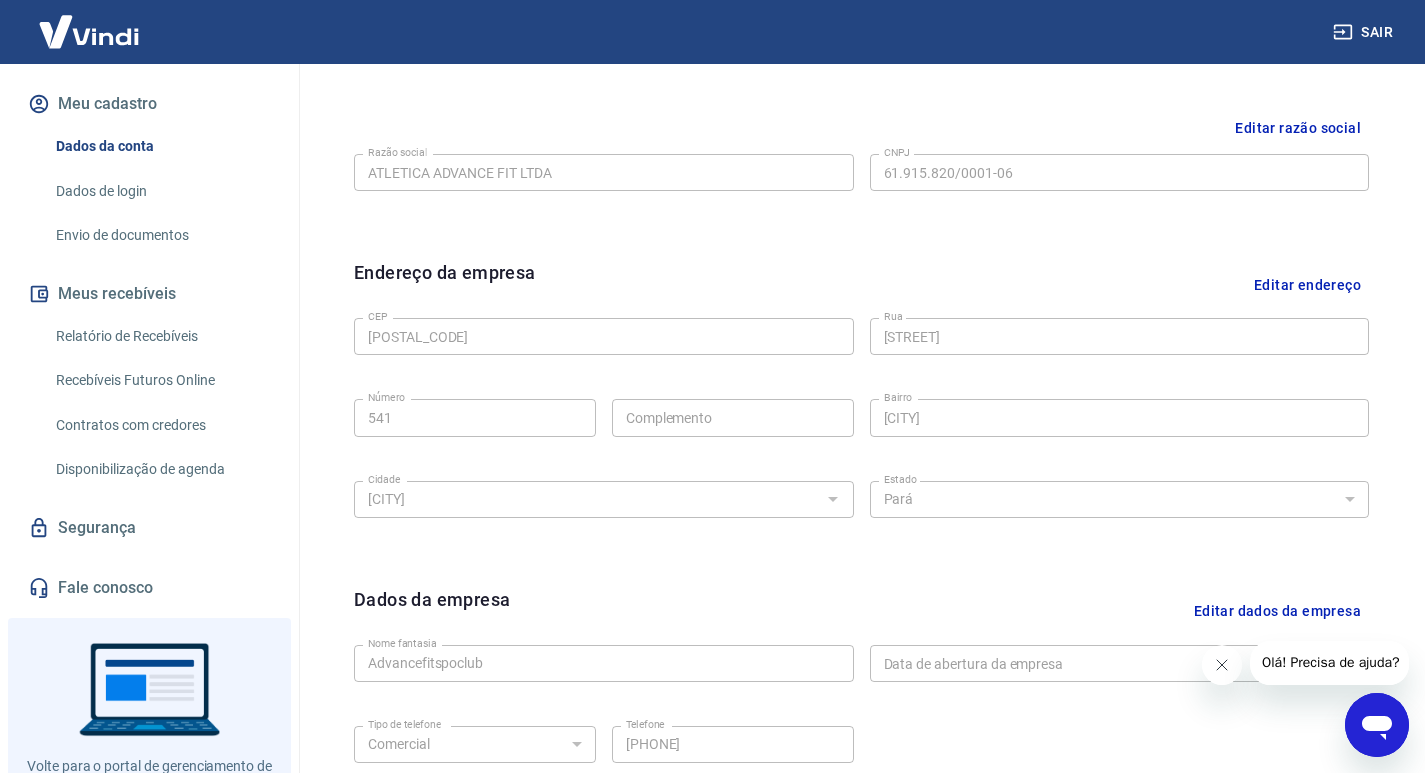 click on "Dados de login" at bounding box center (161, 191) 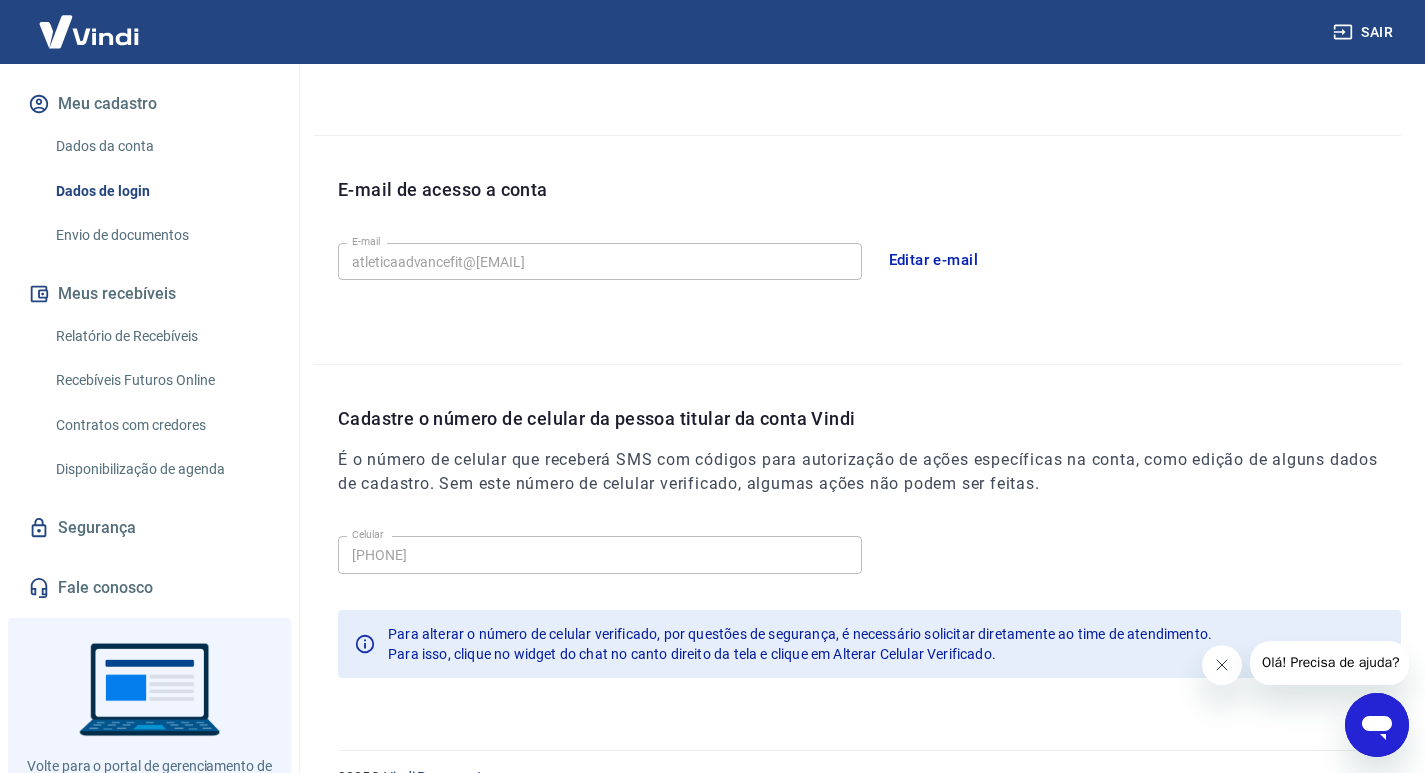 scroll, scrollTop: 508, scrollLeft: 0, axis: vertical 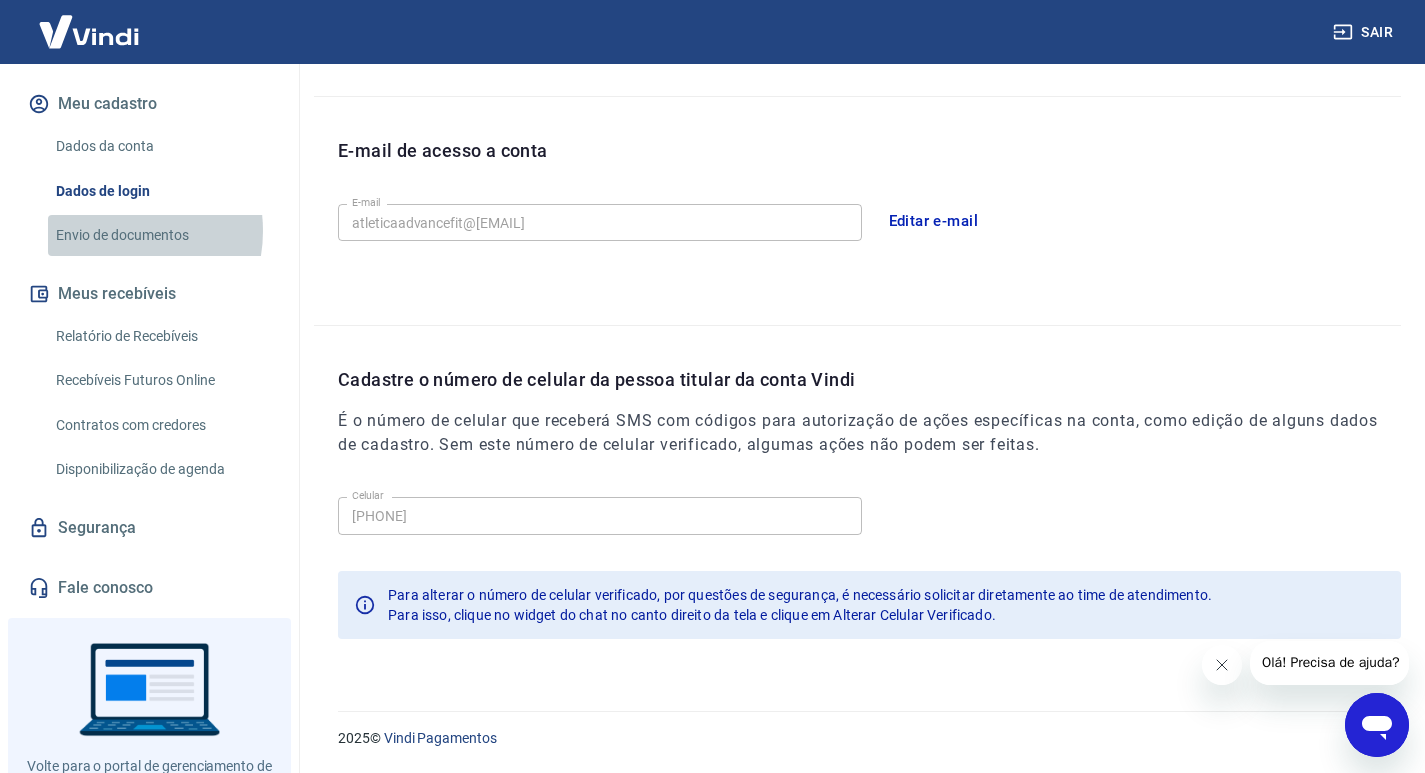 click on "Envio de documentos" at bounding box center [161, 235] 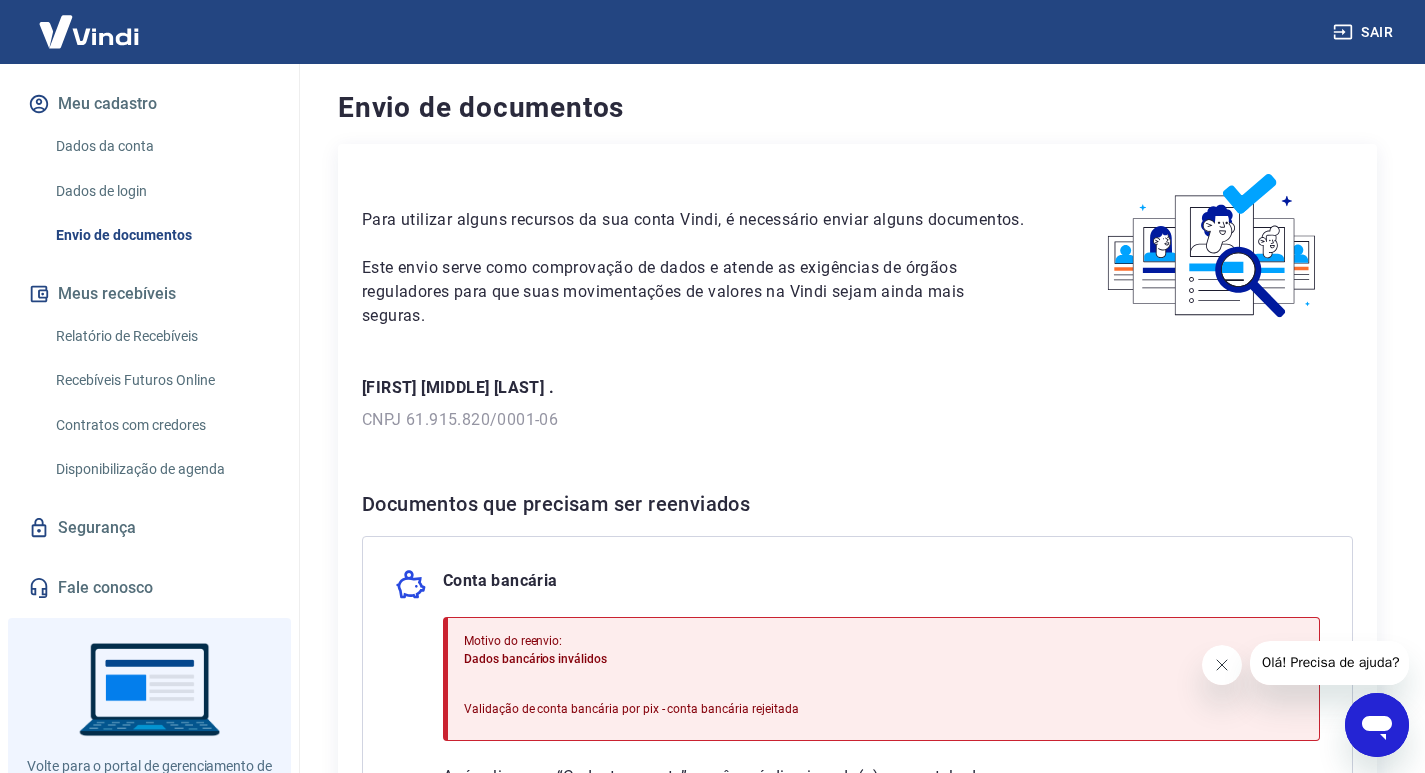 scroll, scrollTop: 300, scrollLeft: 0, axis: vertical 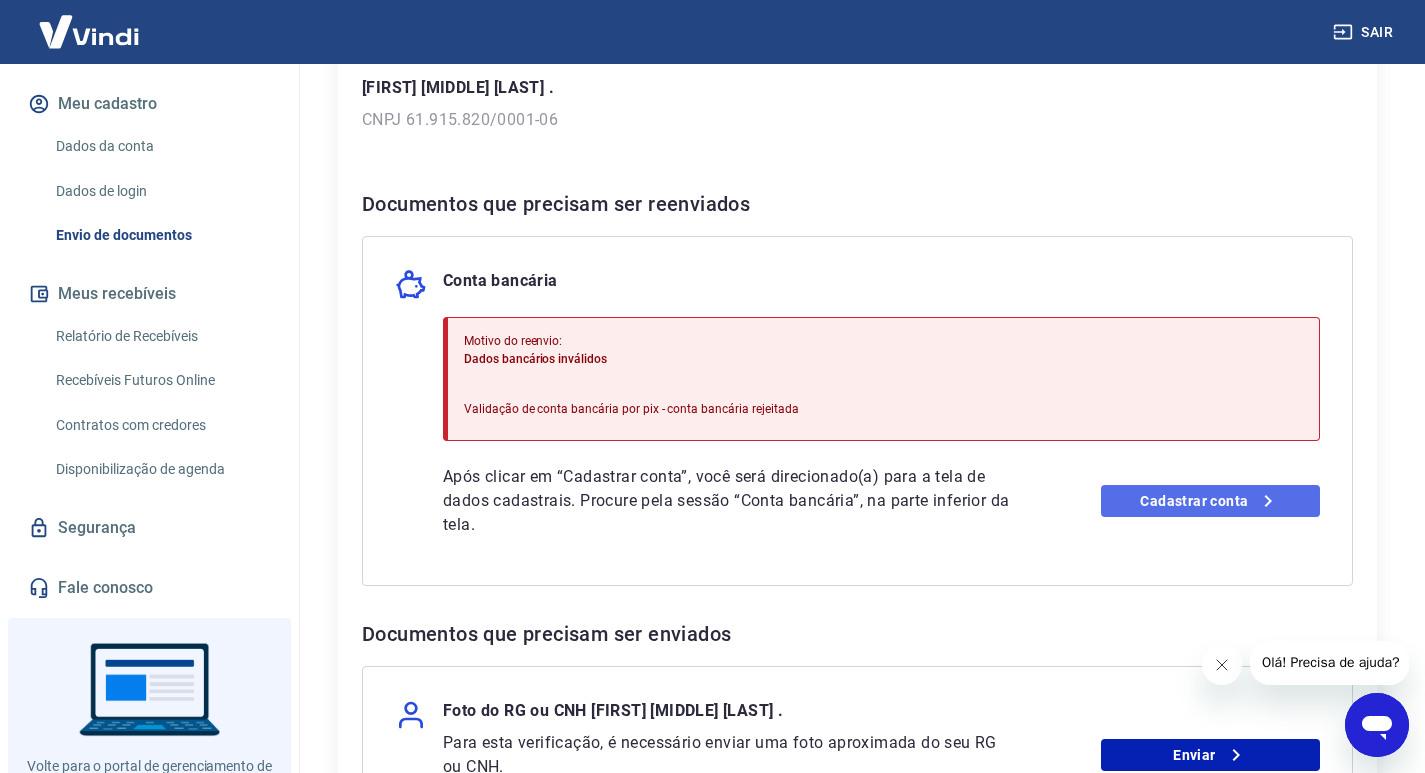 click on "Cadastrar conta" at bounding box center [1210, 501] 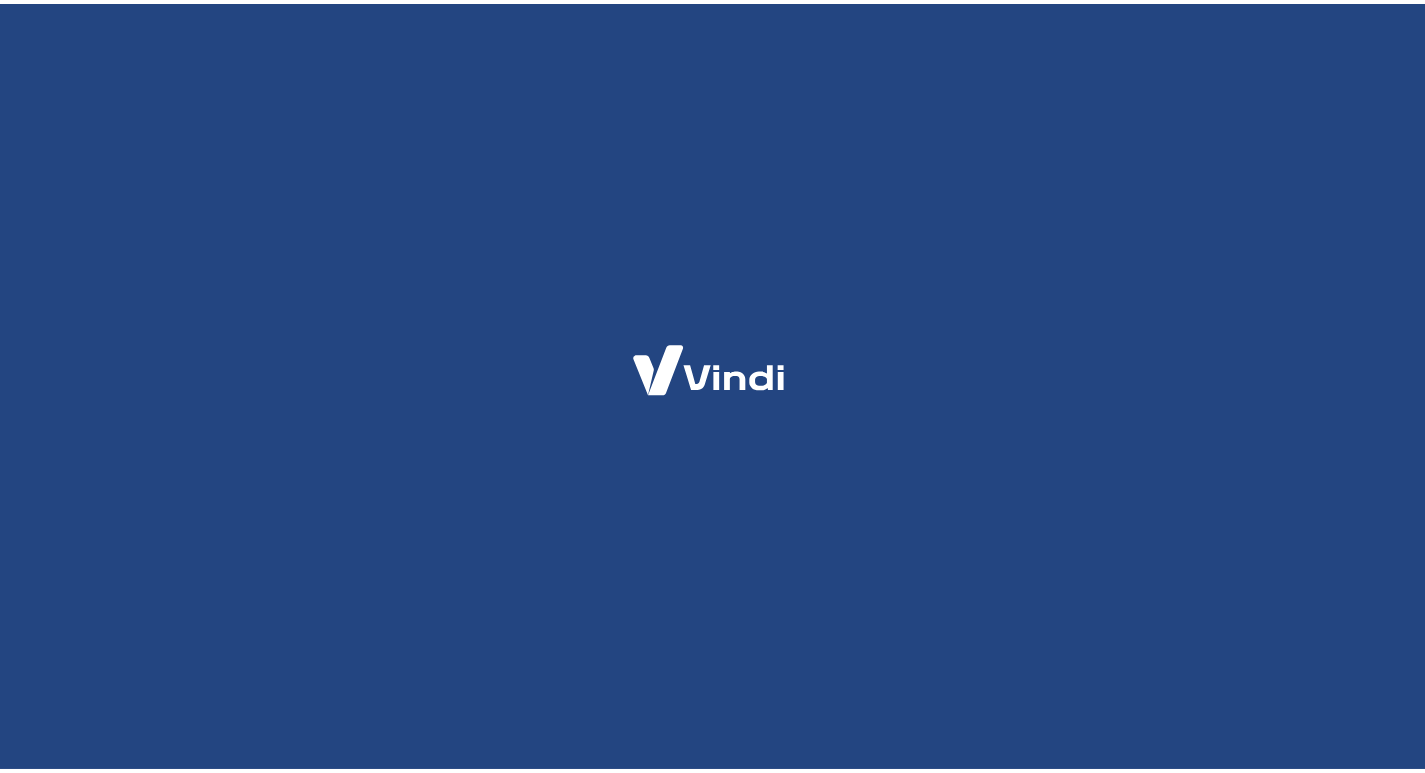 scroll, scrollTop: 0, scrollLeft: 0, axis: both 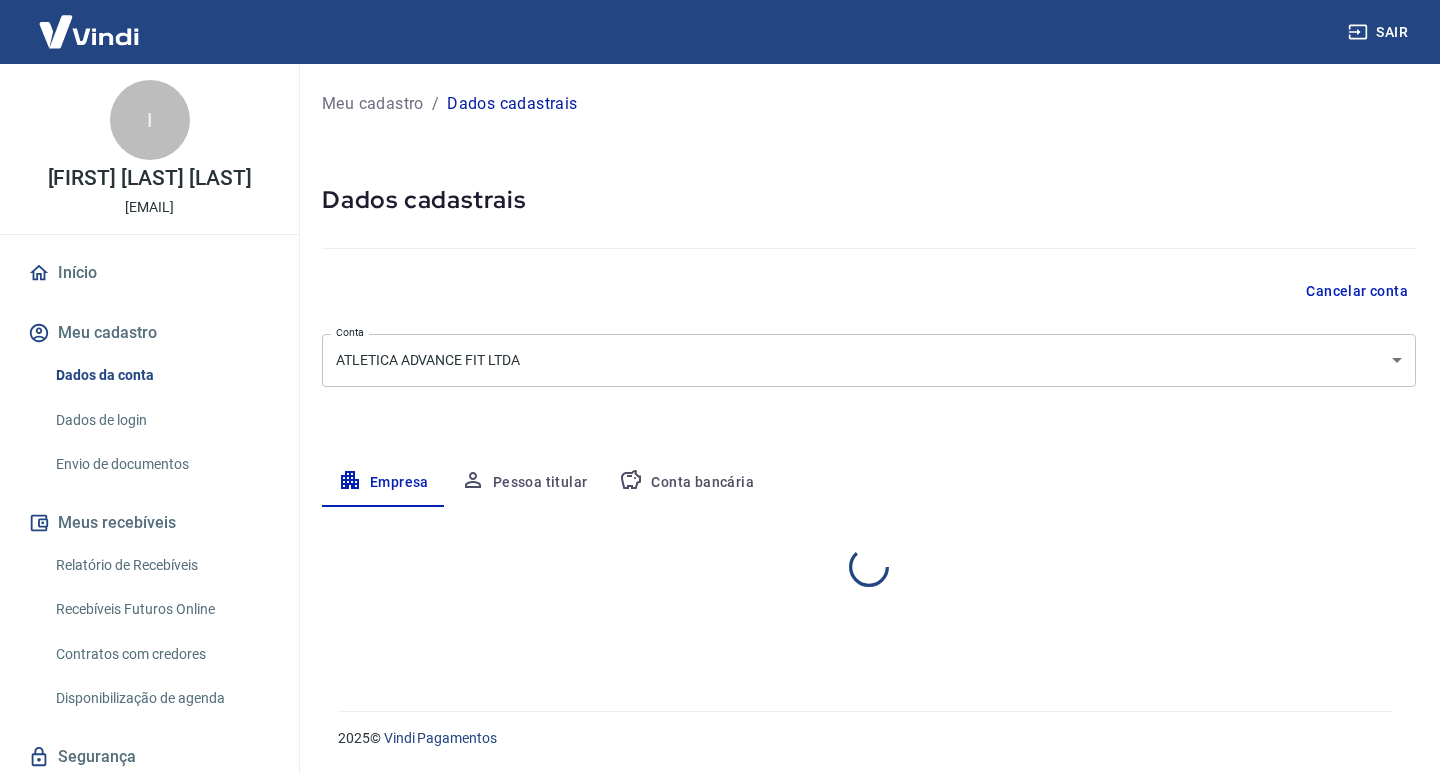select on "PA" 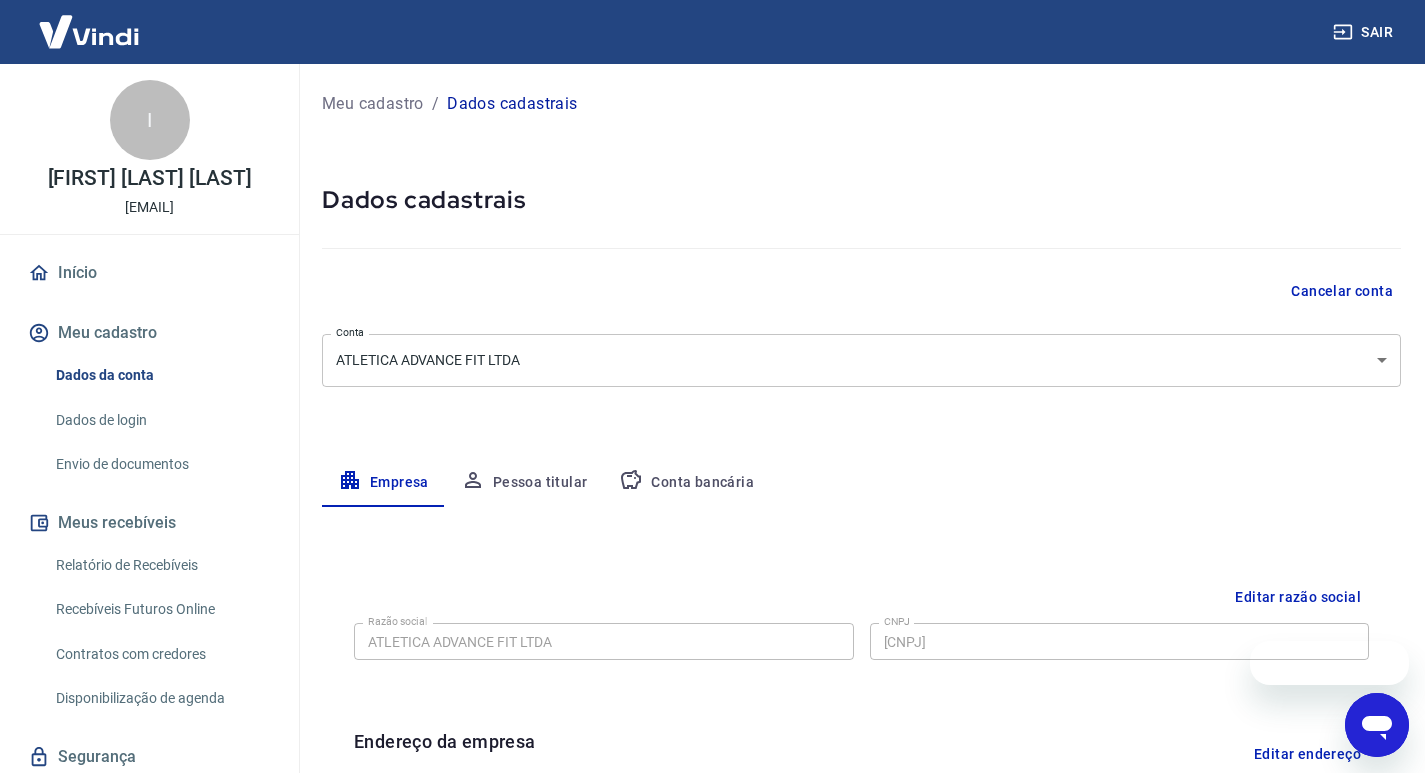 scroll, scrollTop: 0, scrollLeft: 0, axis: both 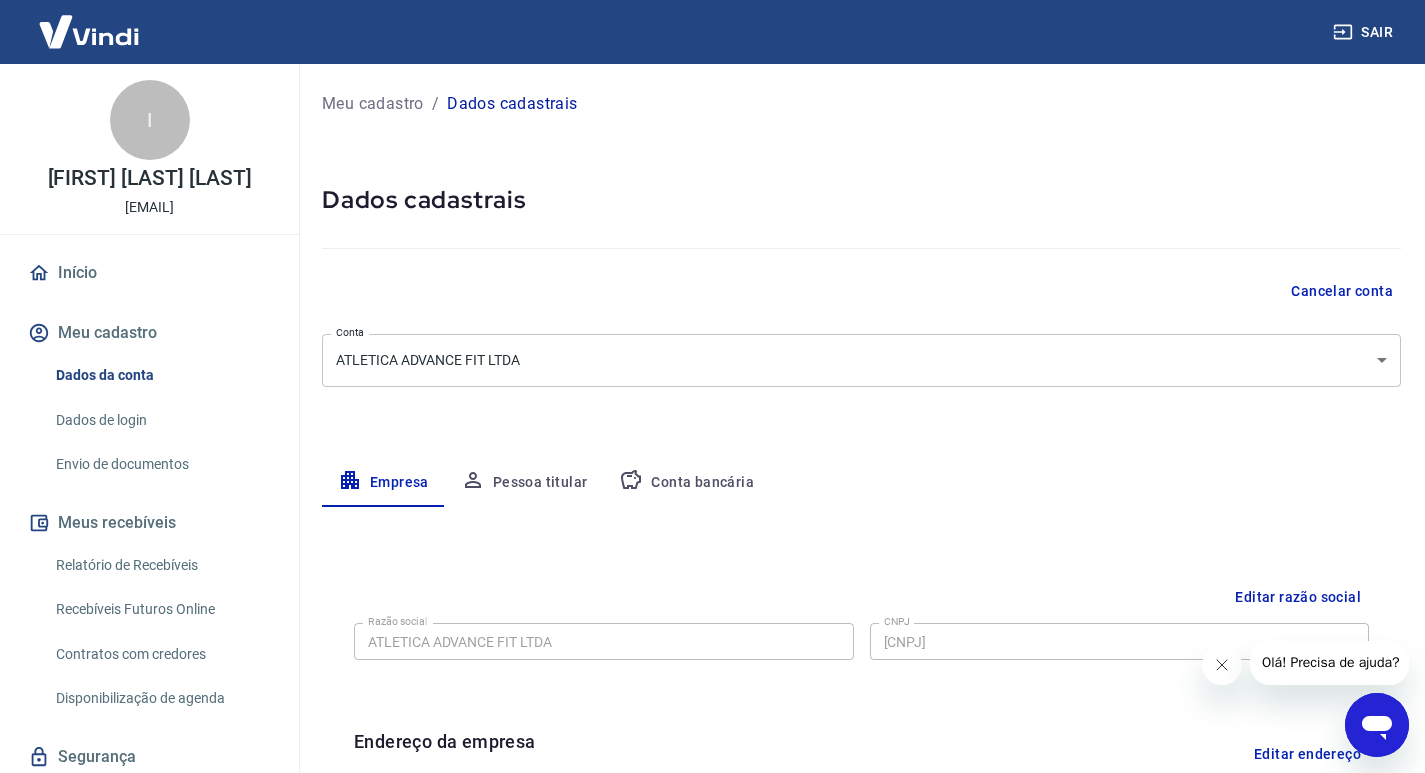 click on "Conta bancária" at bounding box center (686, 483) 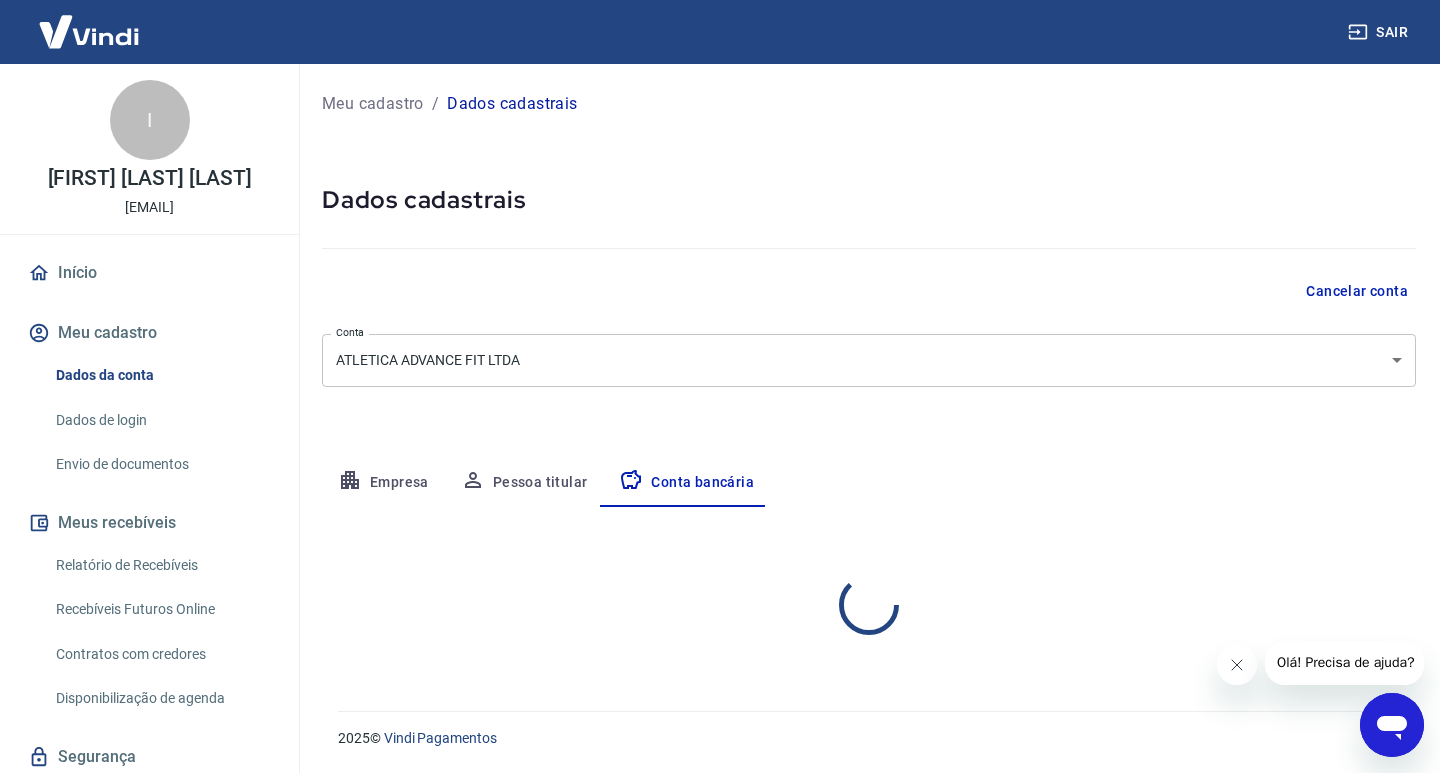 select on "1" 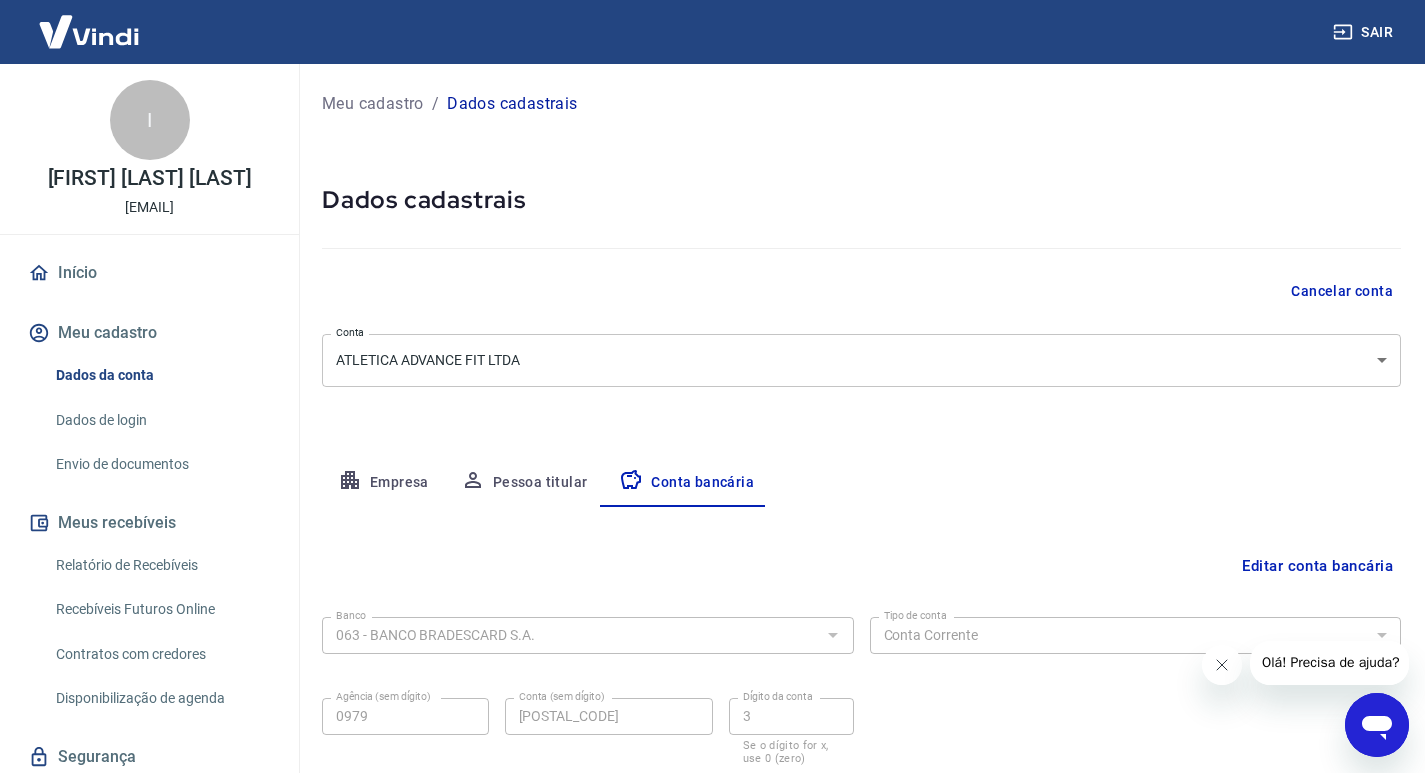 scroll, scrollTop: 138, scrollLeft: 0, axis: vertical 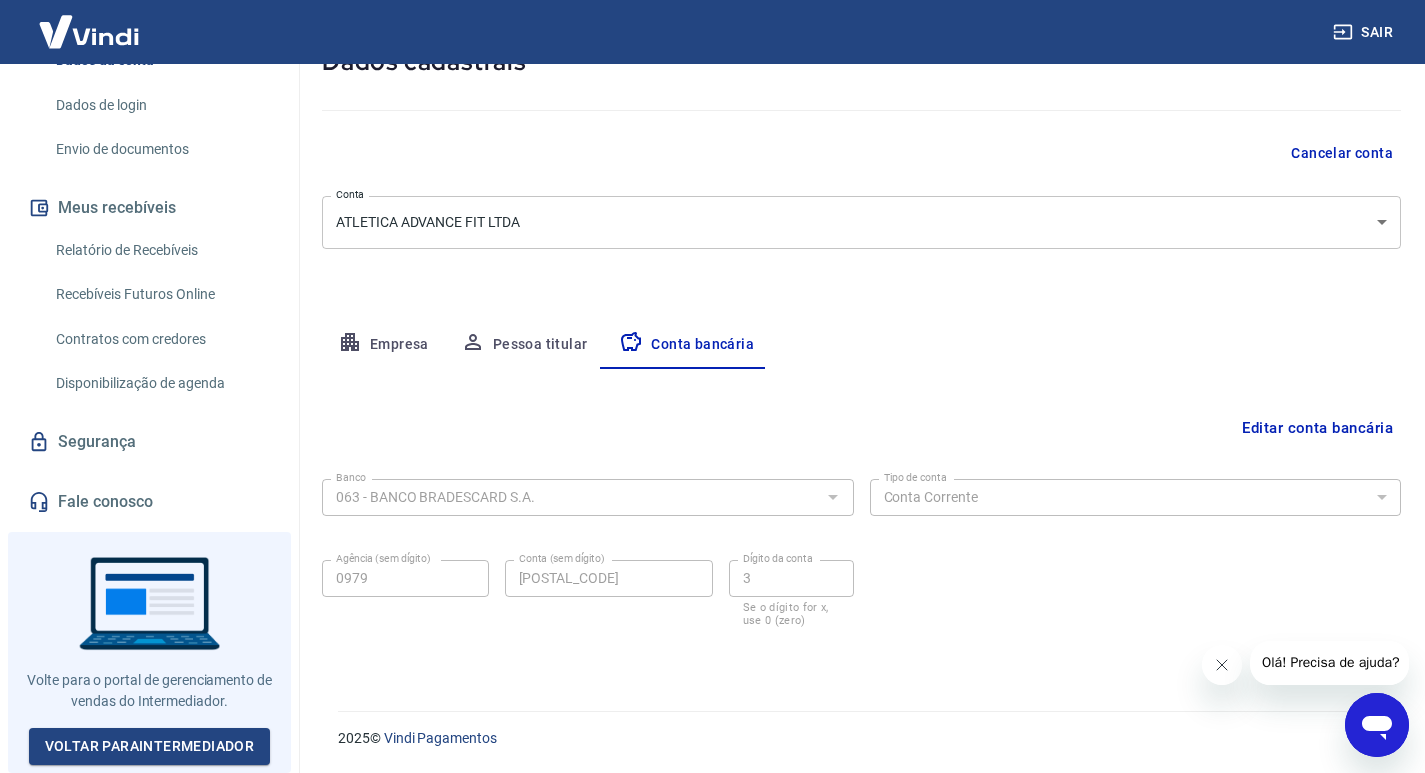 click on "Fale conosco" at bounding box center [149, 502] 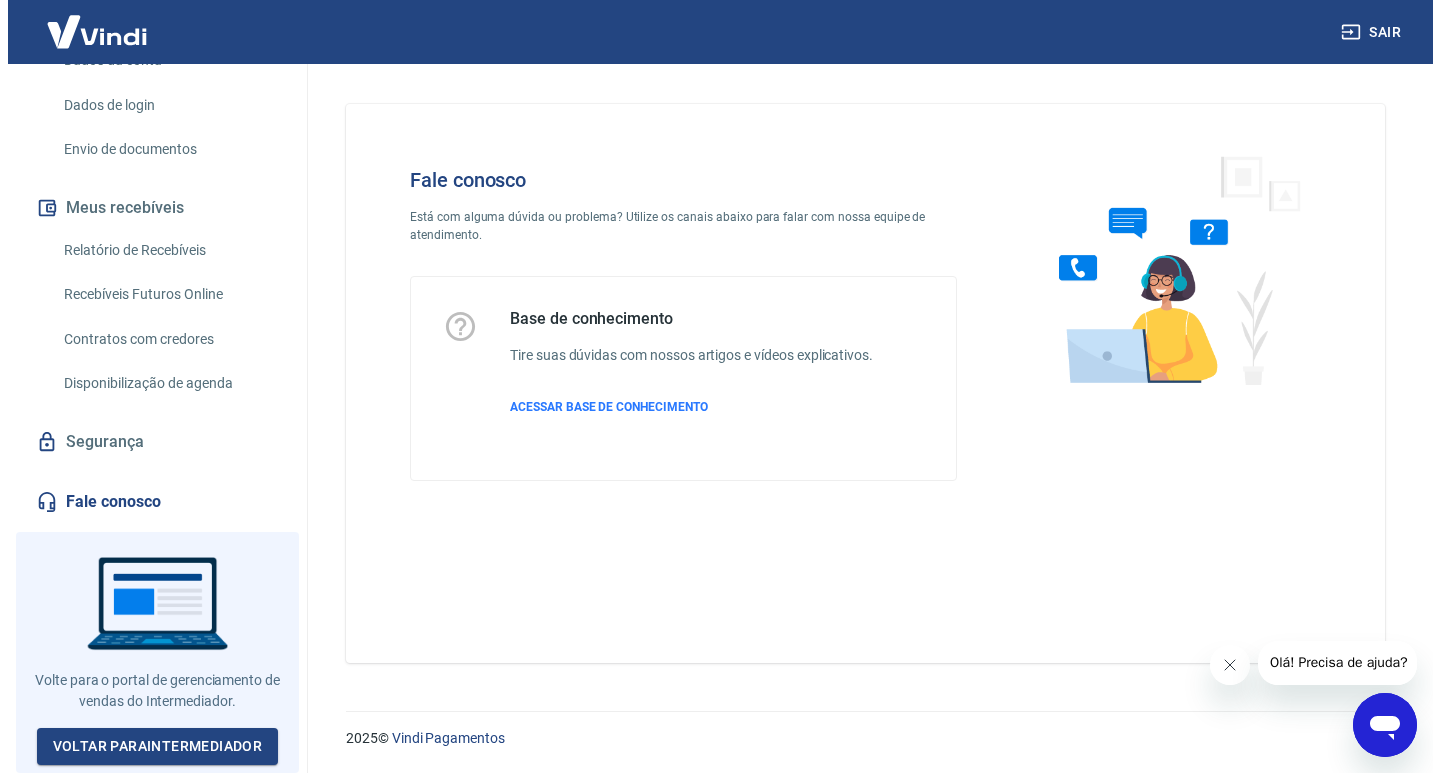 scroll, scrollTop: 0, scrollLeft: 0, axis: both 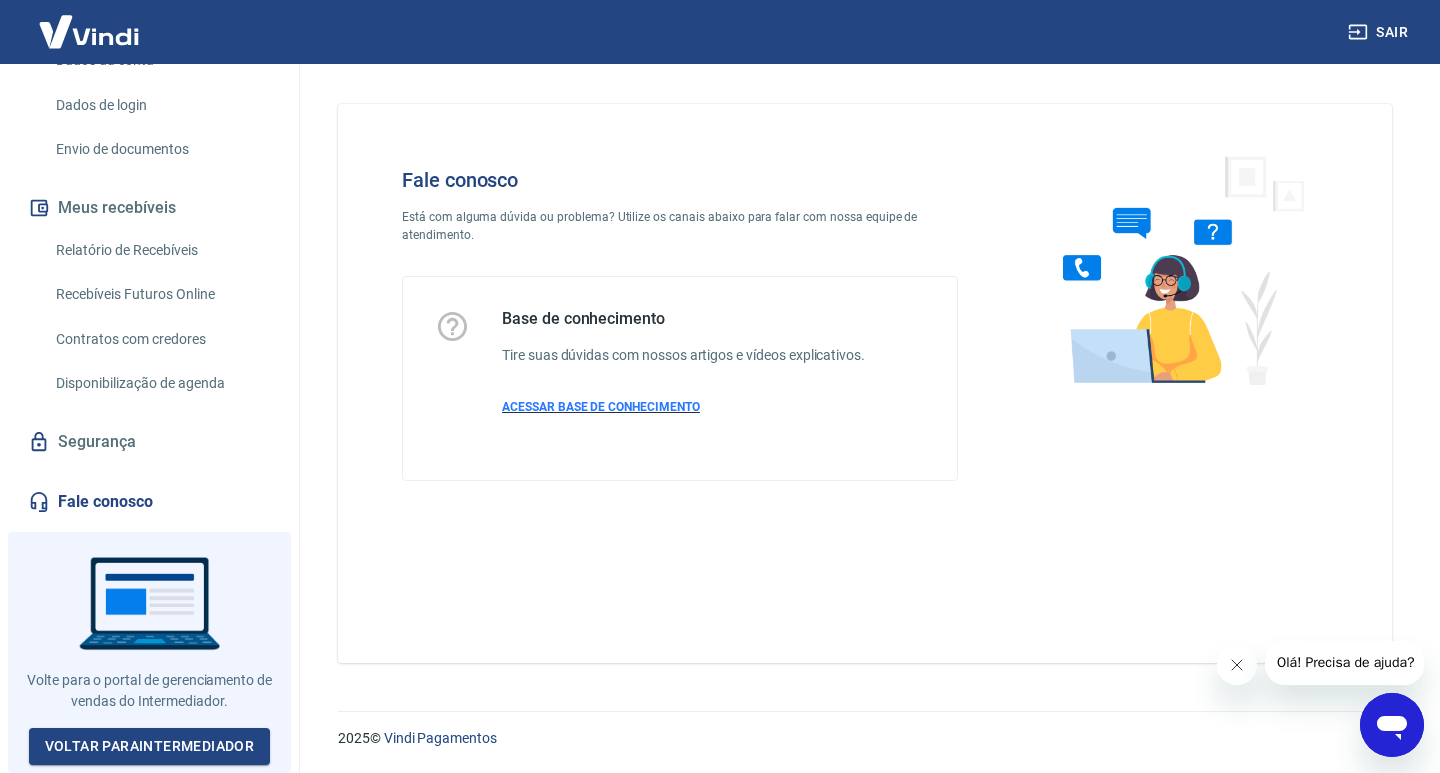 click on "ACESSAR BASE DE CONHECIMENTO" at bounding box center (601, 407) 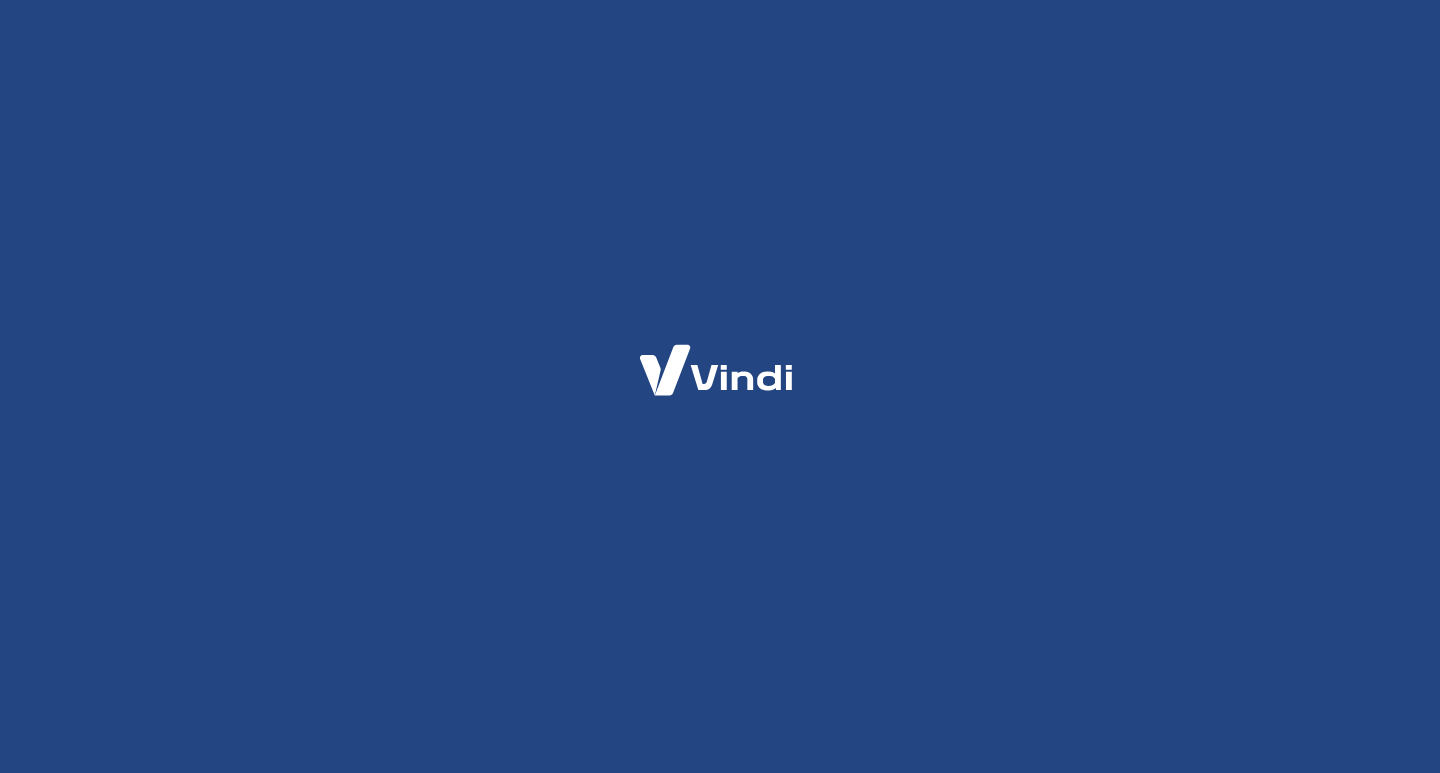 scroll, scrollTop: 0, scrollLeft: 0, axis: both 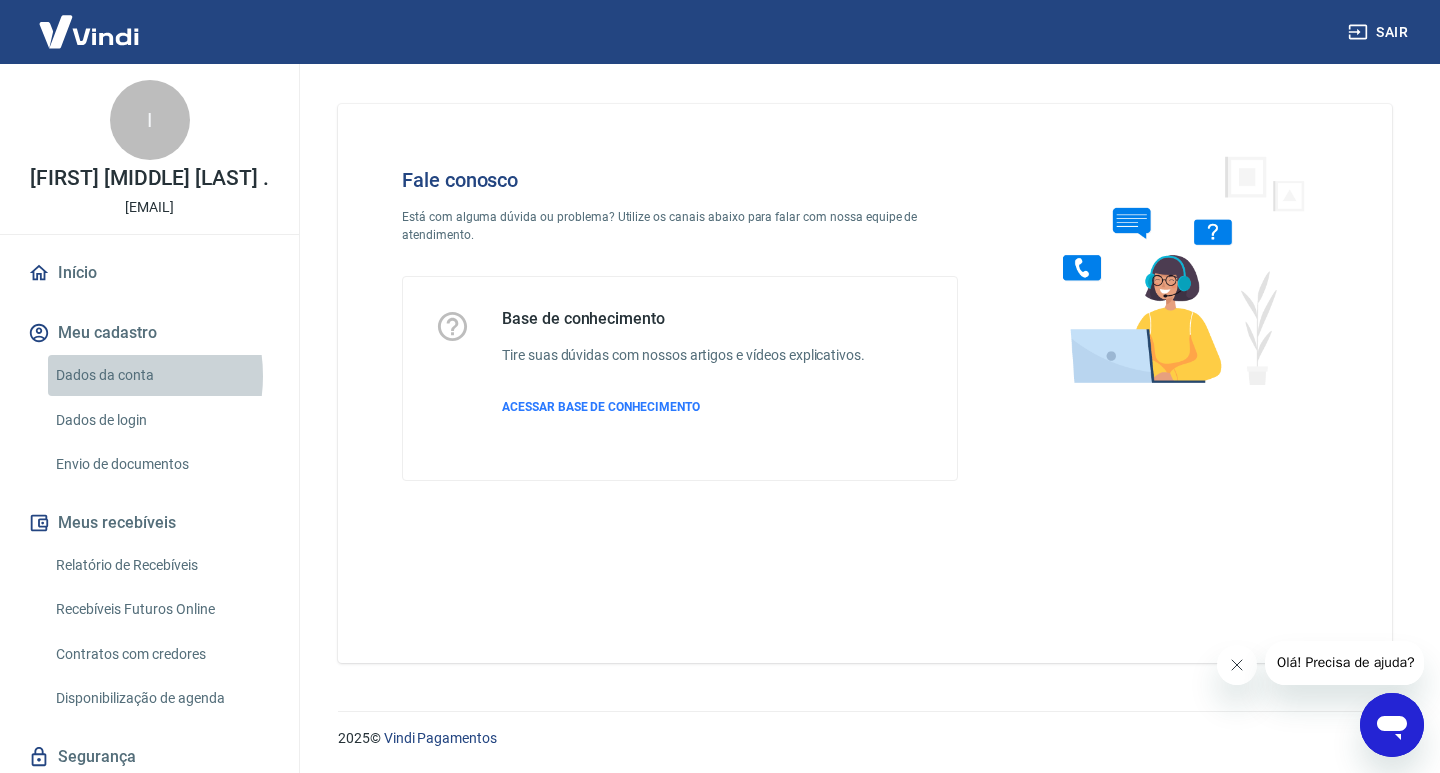 click on "Dados da conta" at bounding box center (161, 375) 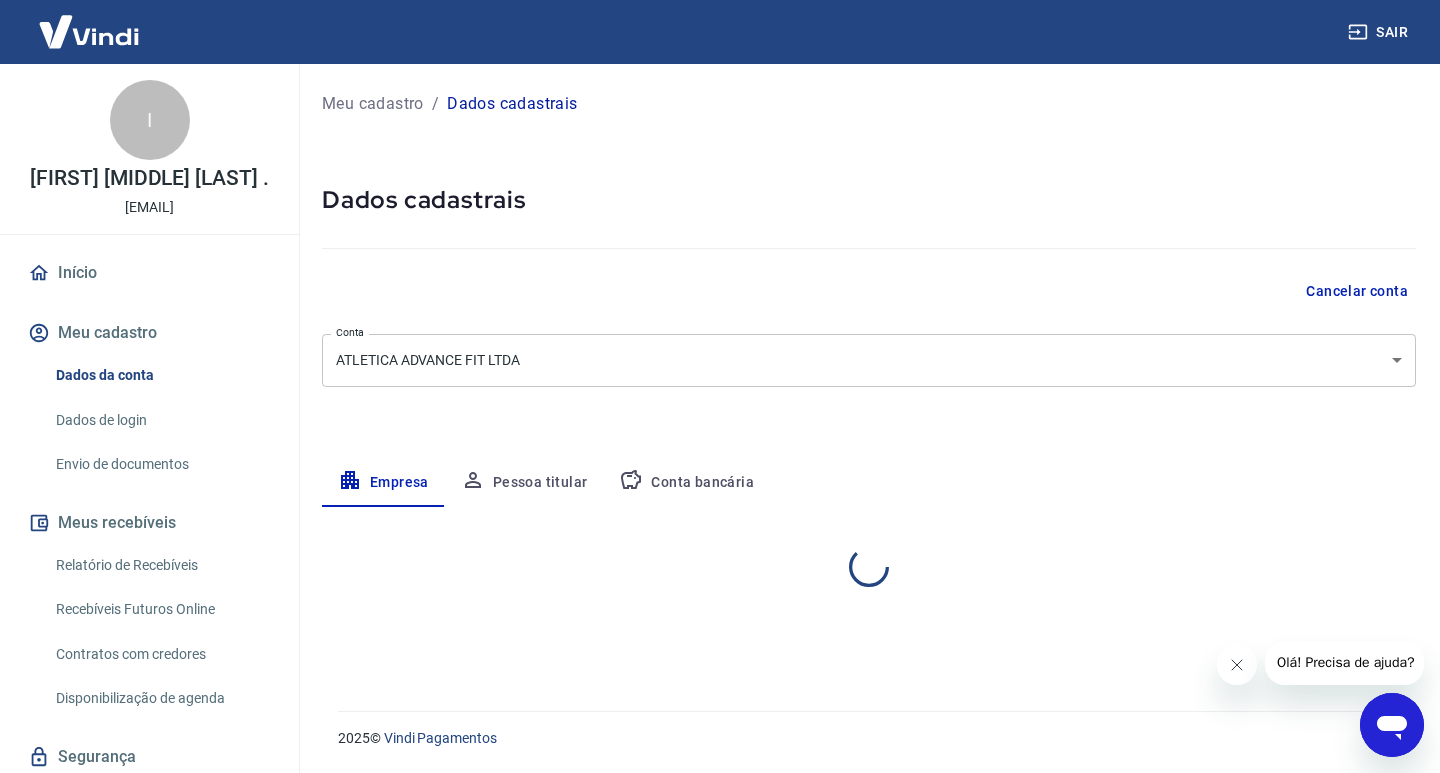 select on "PA" 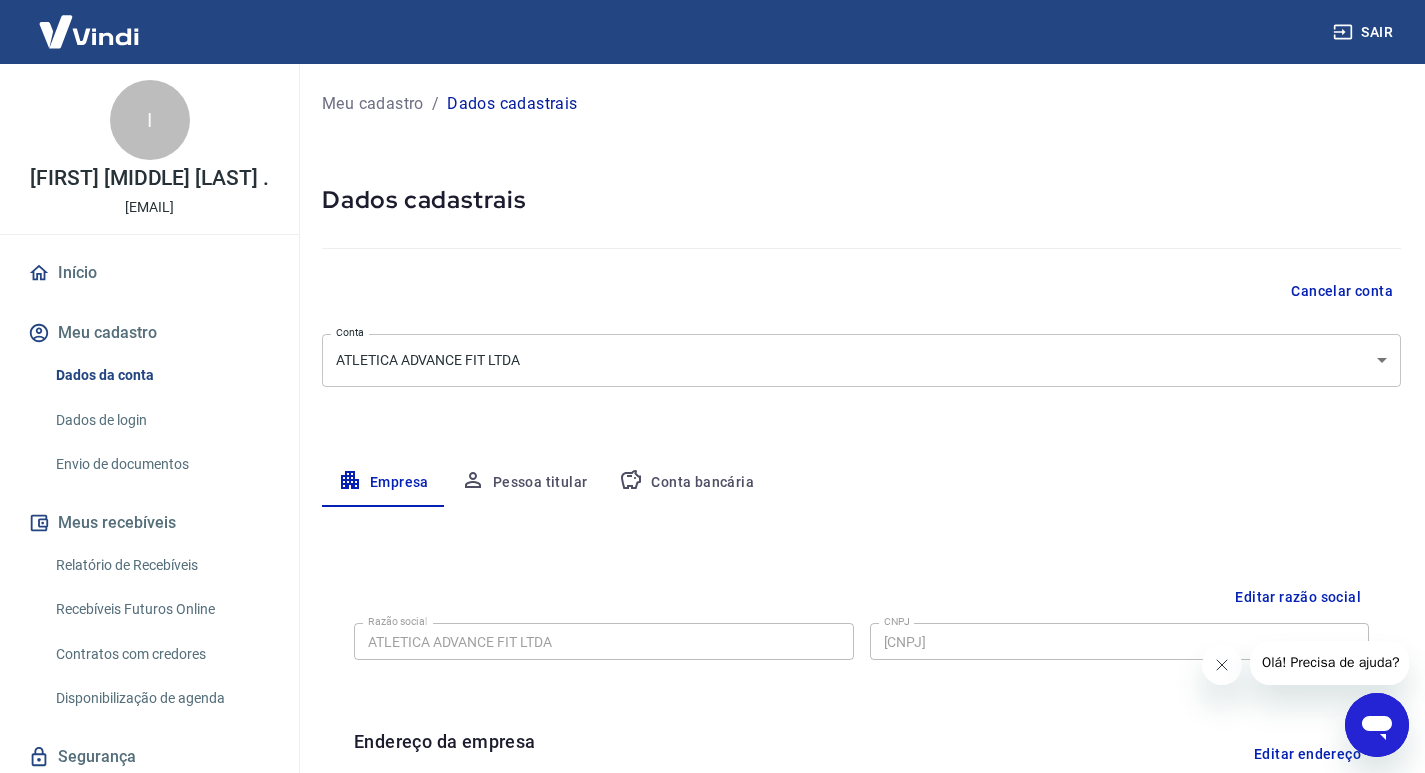 scroll, scrollTop: 300, scrollLeft: 0, axis: vertical 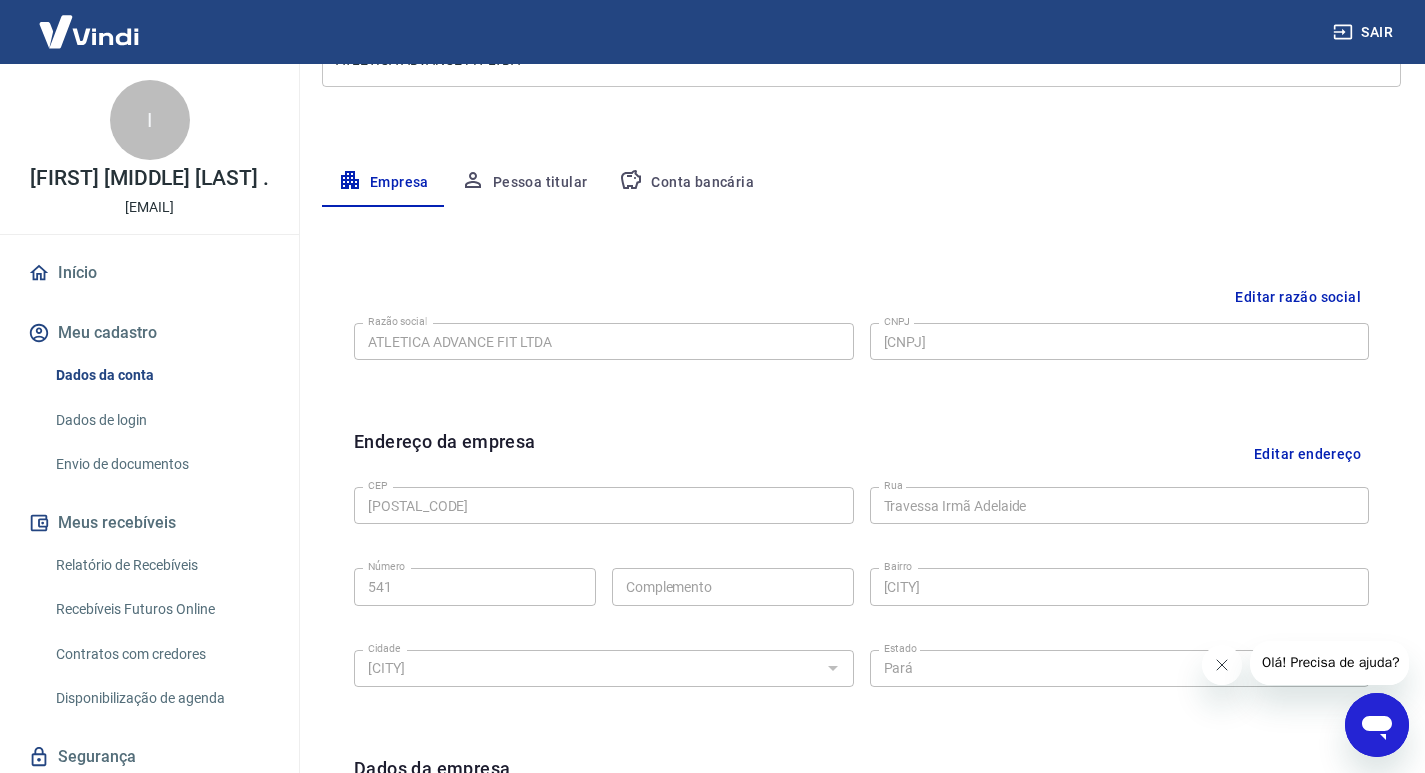 click on "Conta bancária" at bounding box center [686, 183] 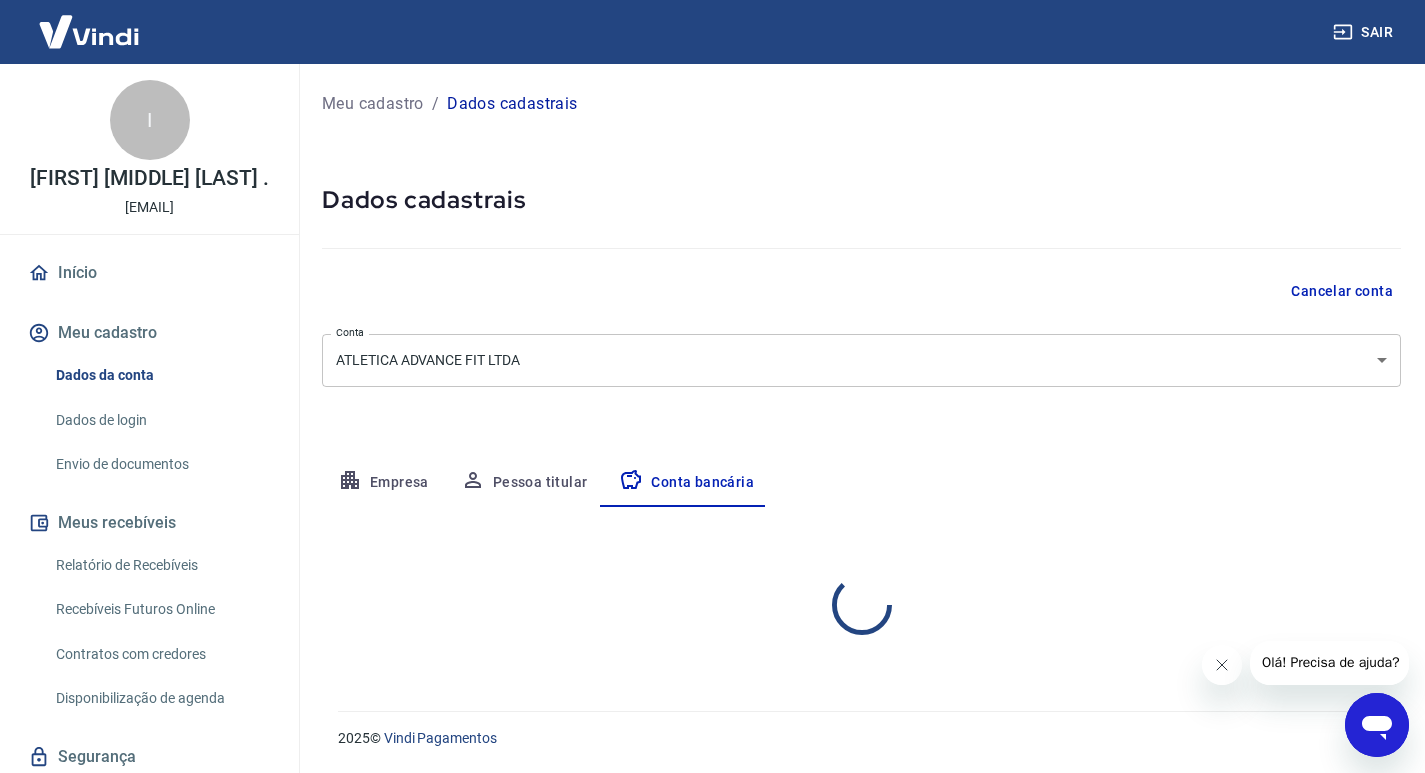 scroll, scrollTop: 0, scrollLeft: 0, axis: both 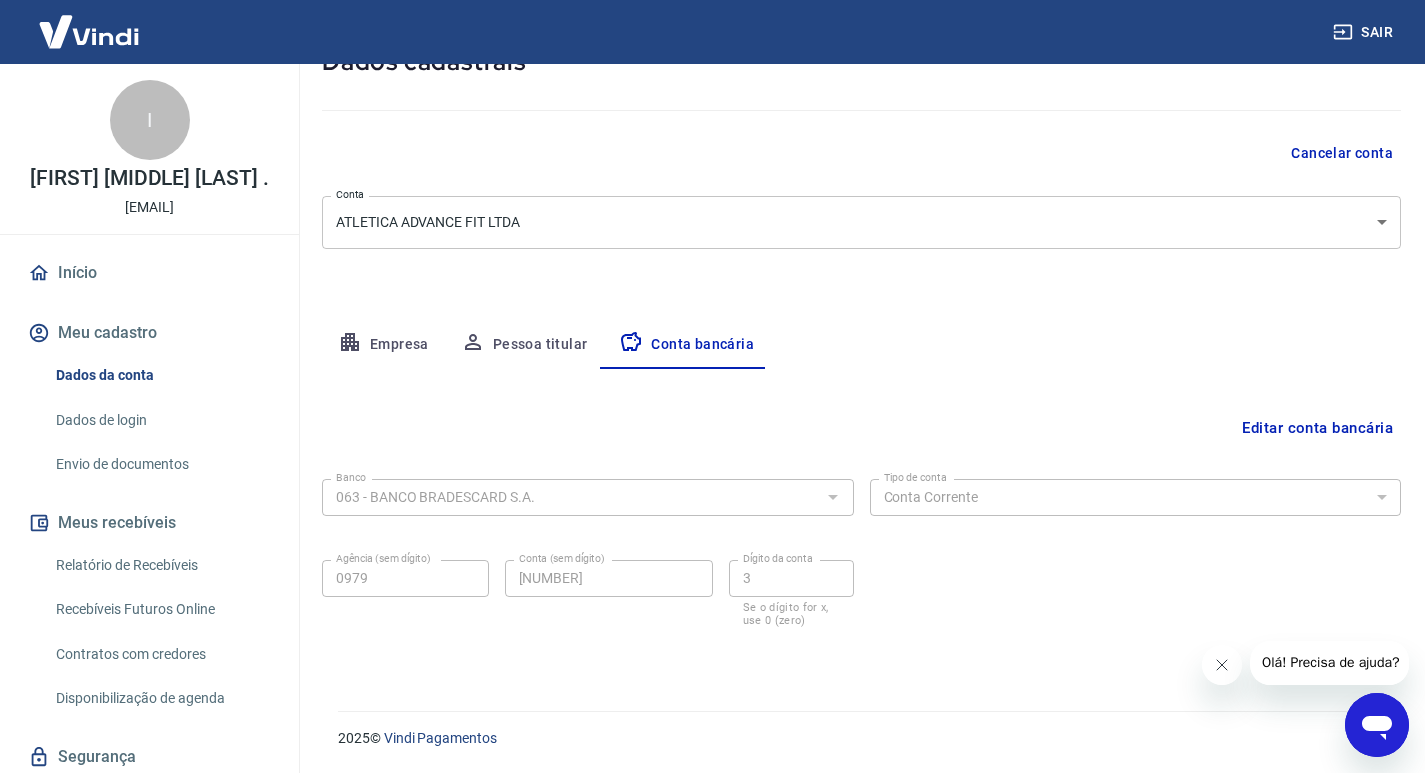 click on "063 - BANCO BRADESCARD S.A. Banco" at bounding box center [588, 497] 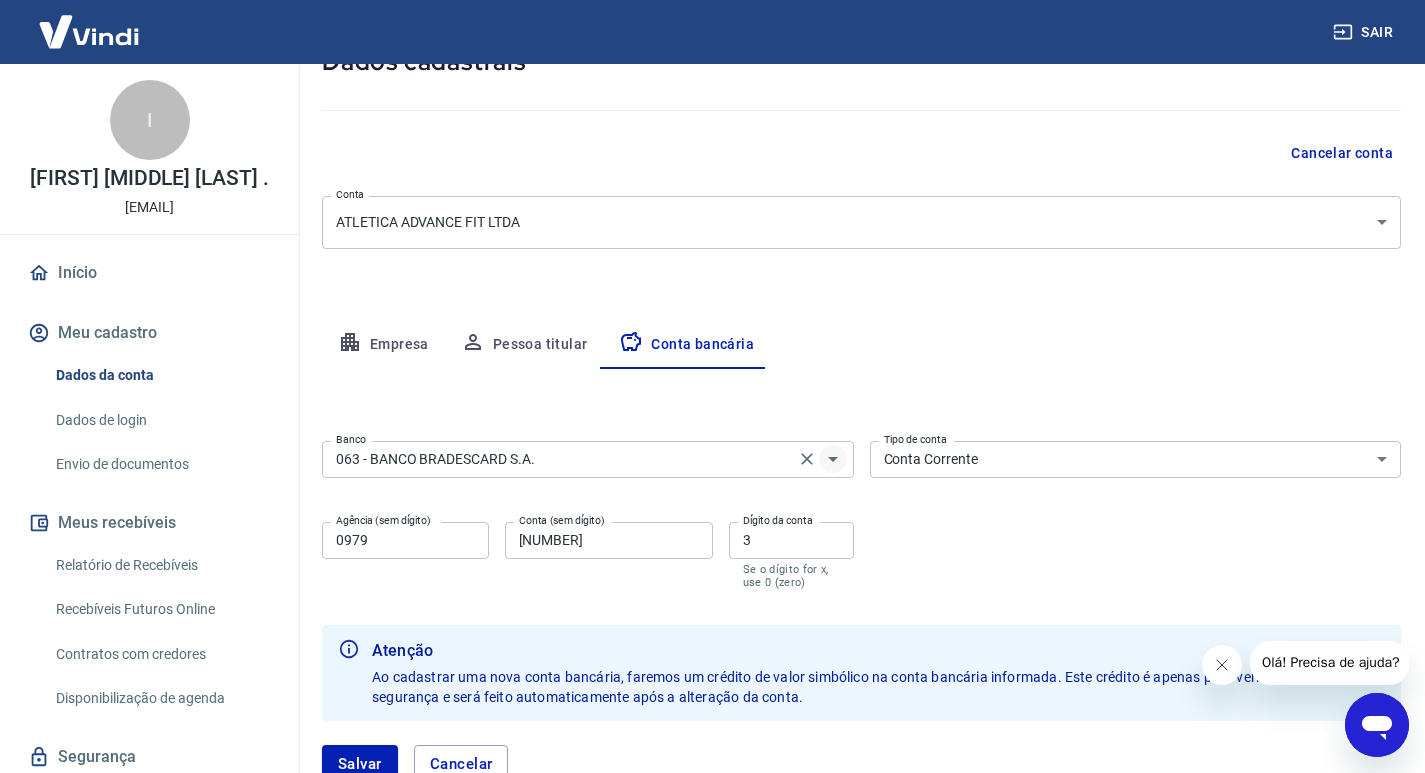 click 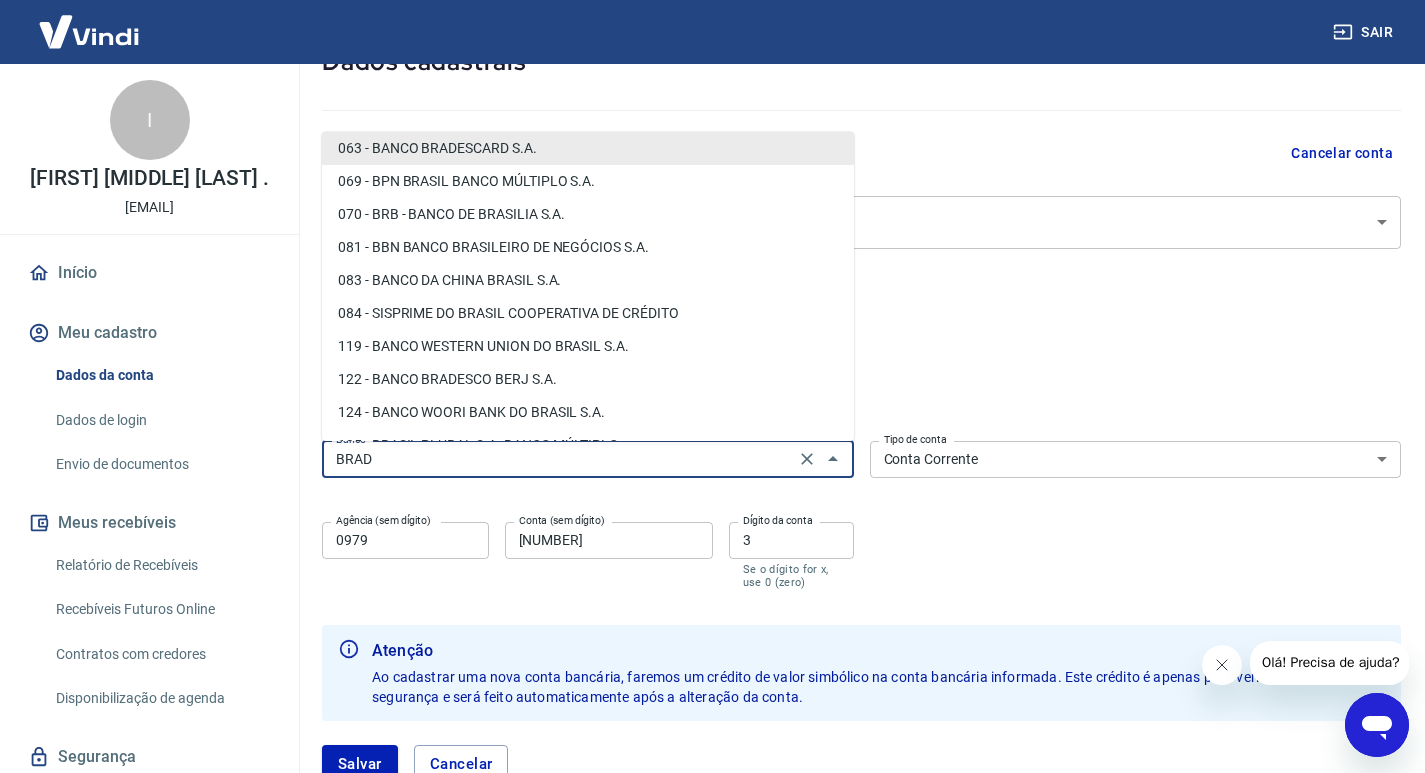 scroll, scrollTop: 0, scrollLeft: 0, axis: both 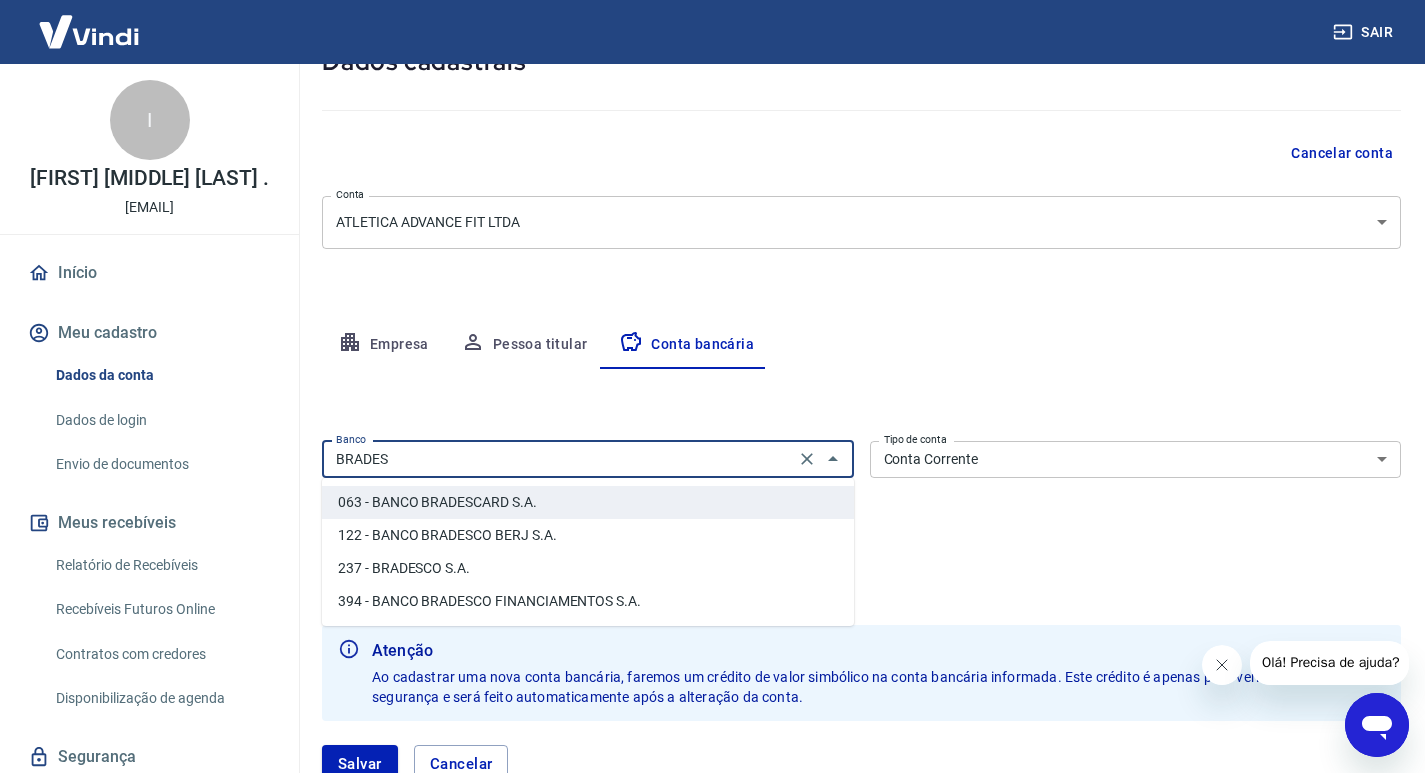 click on "237 - BRADESCO S.A." at bounding box center [588, 568] 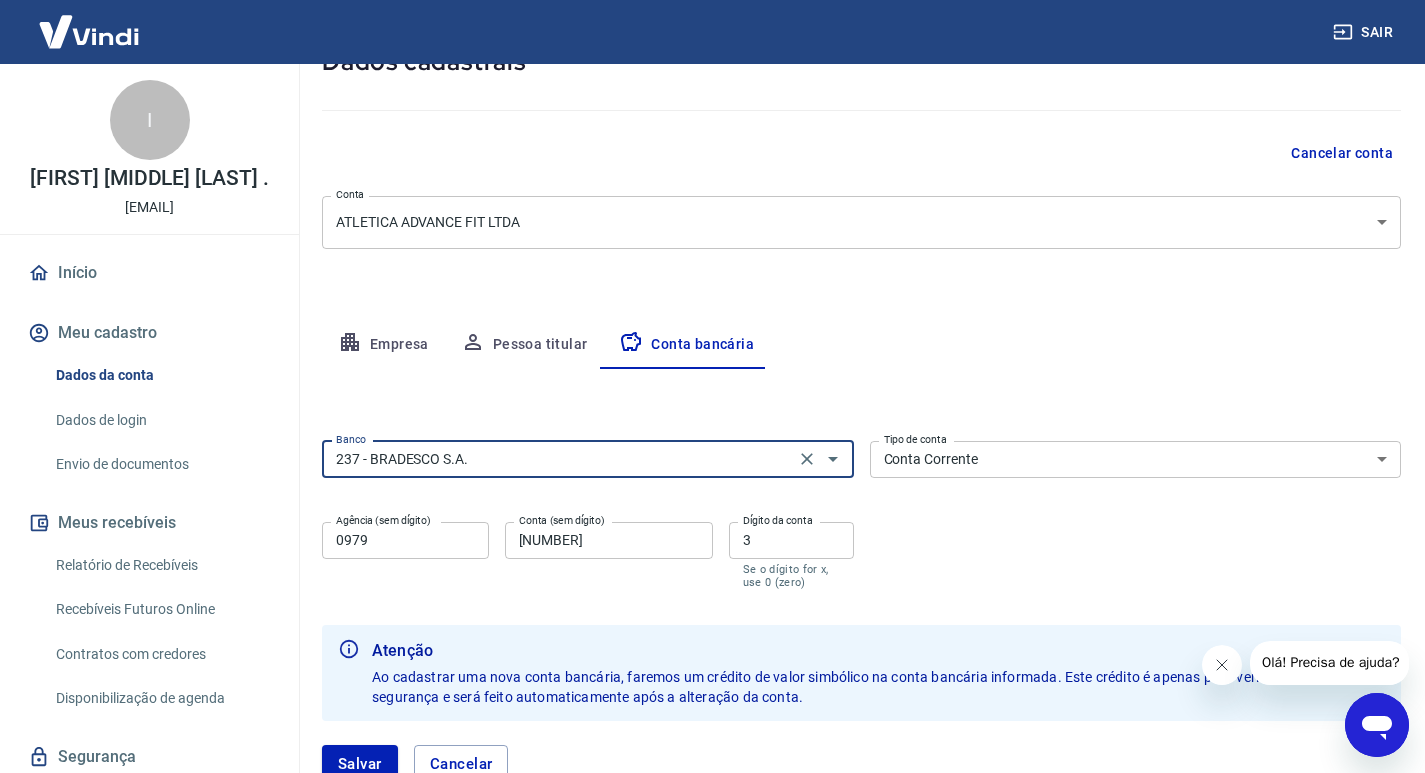 scroll, scrollTop: 282, scrollLeft: 0, axis: vertical 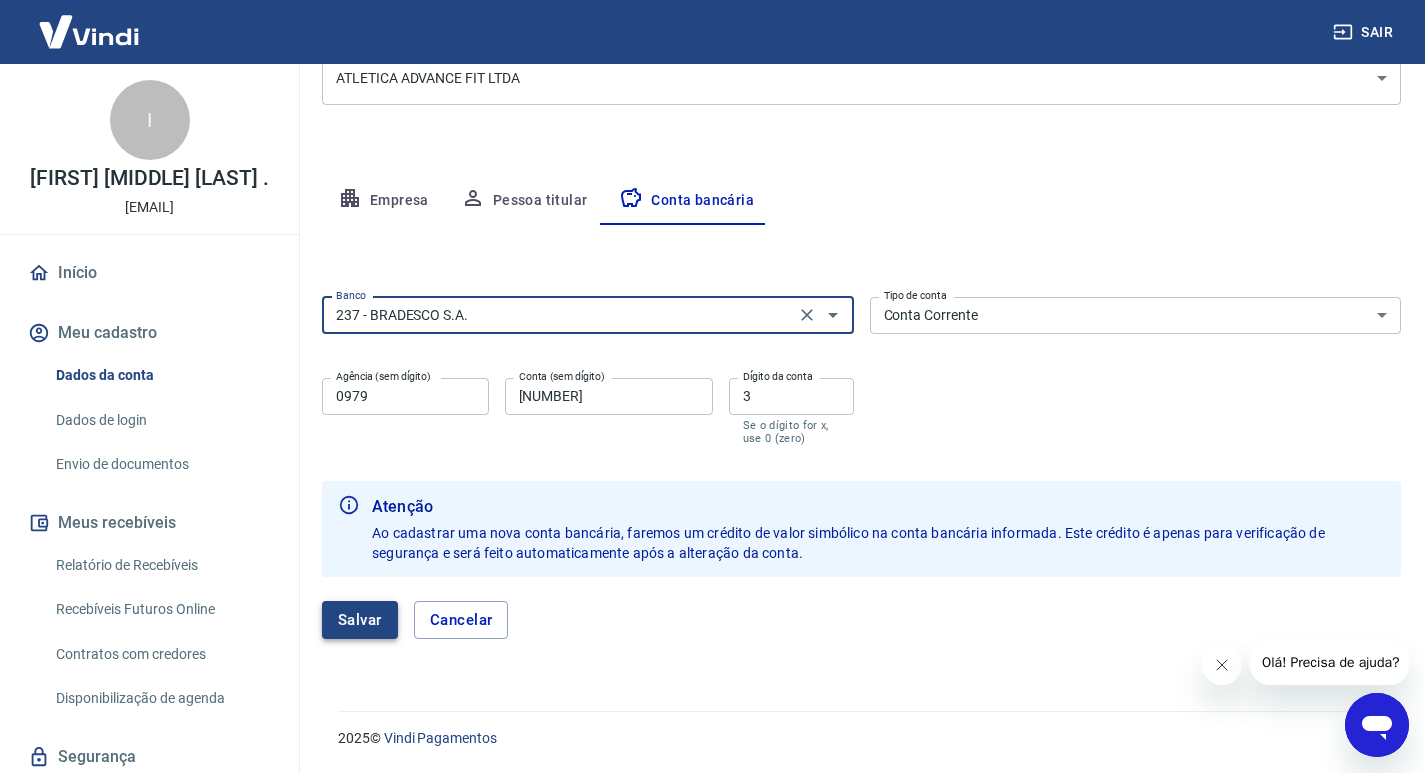 type on "237 - BRADESCO S.A." 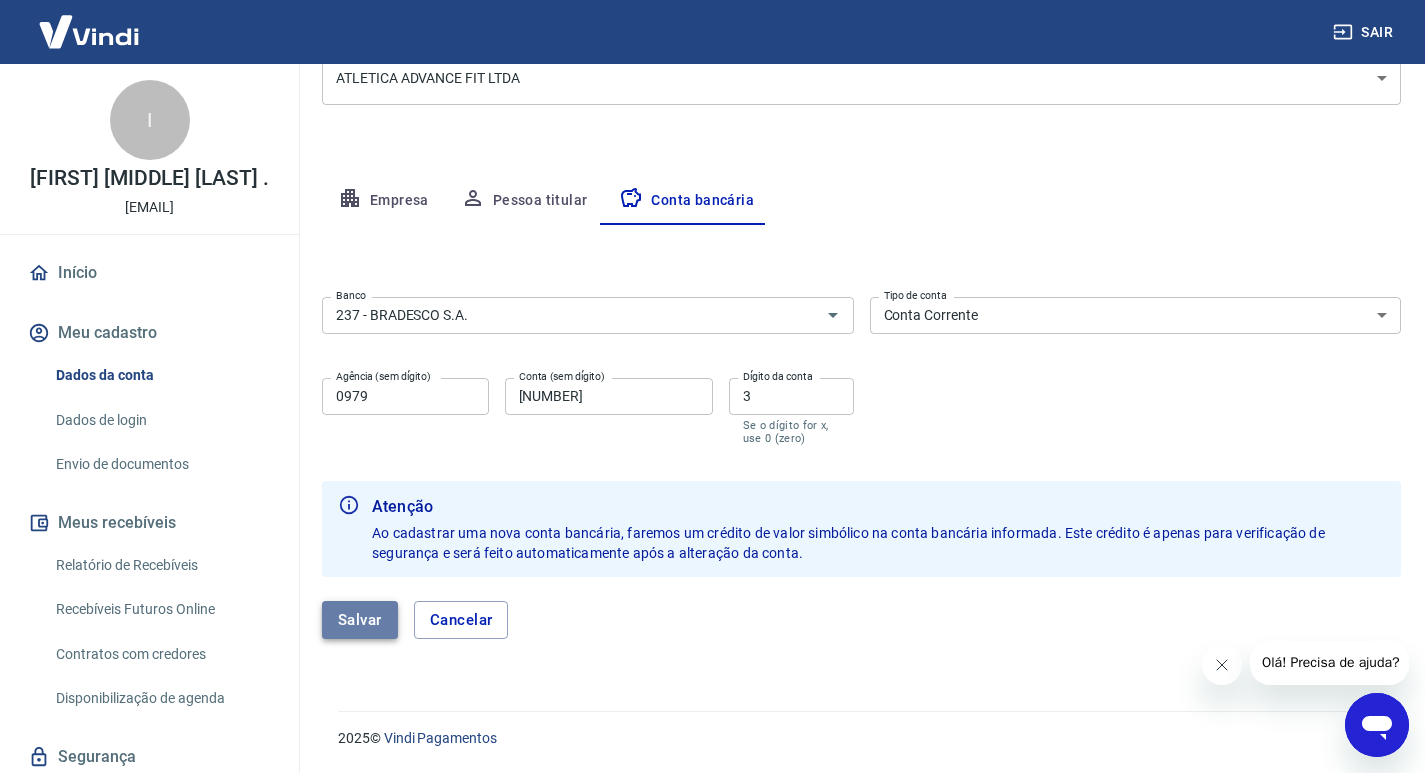 click on "Salvar" at bounding box center [360, 620] 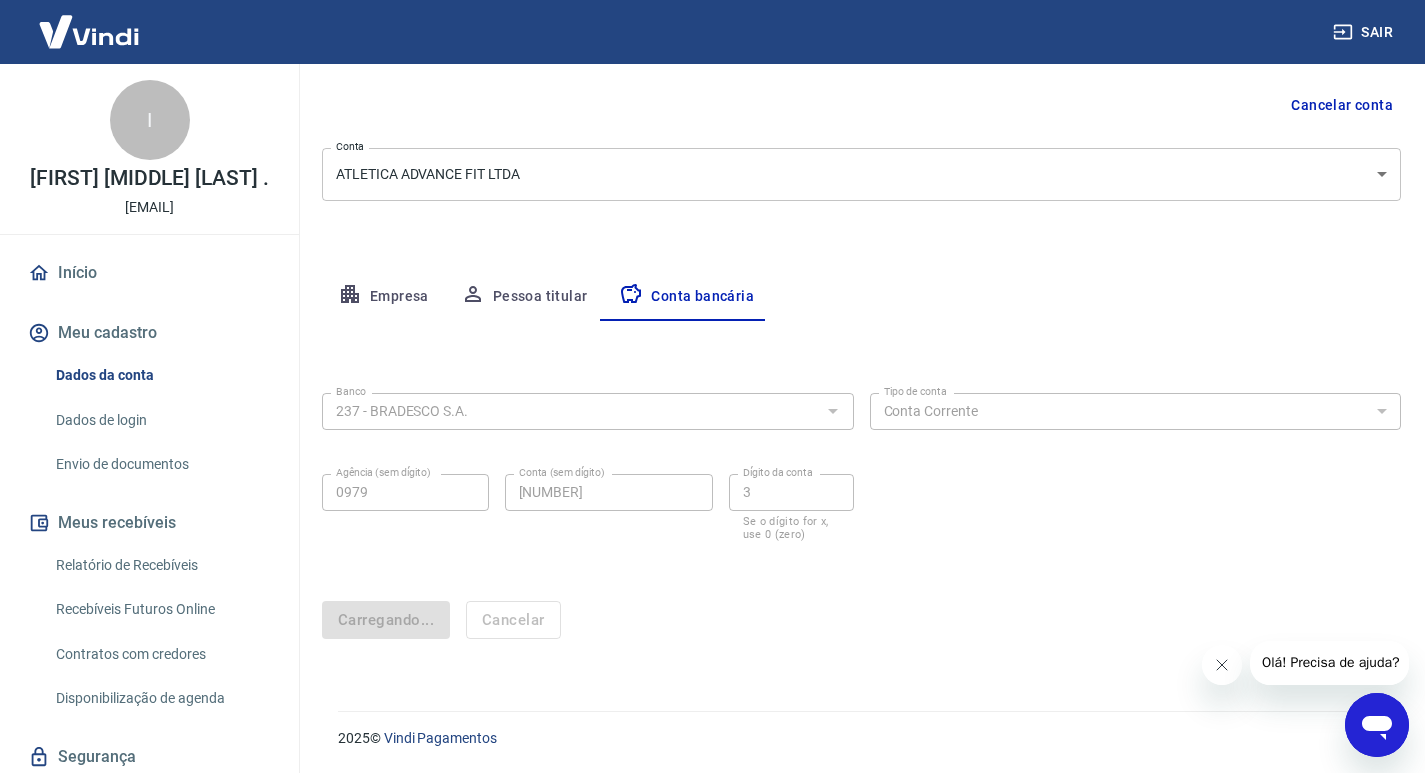 scroll, scrollTop: 0, scrollLeft: 0, axis: both 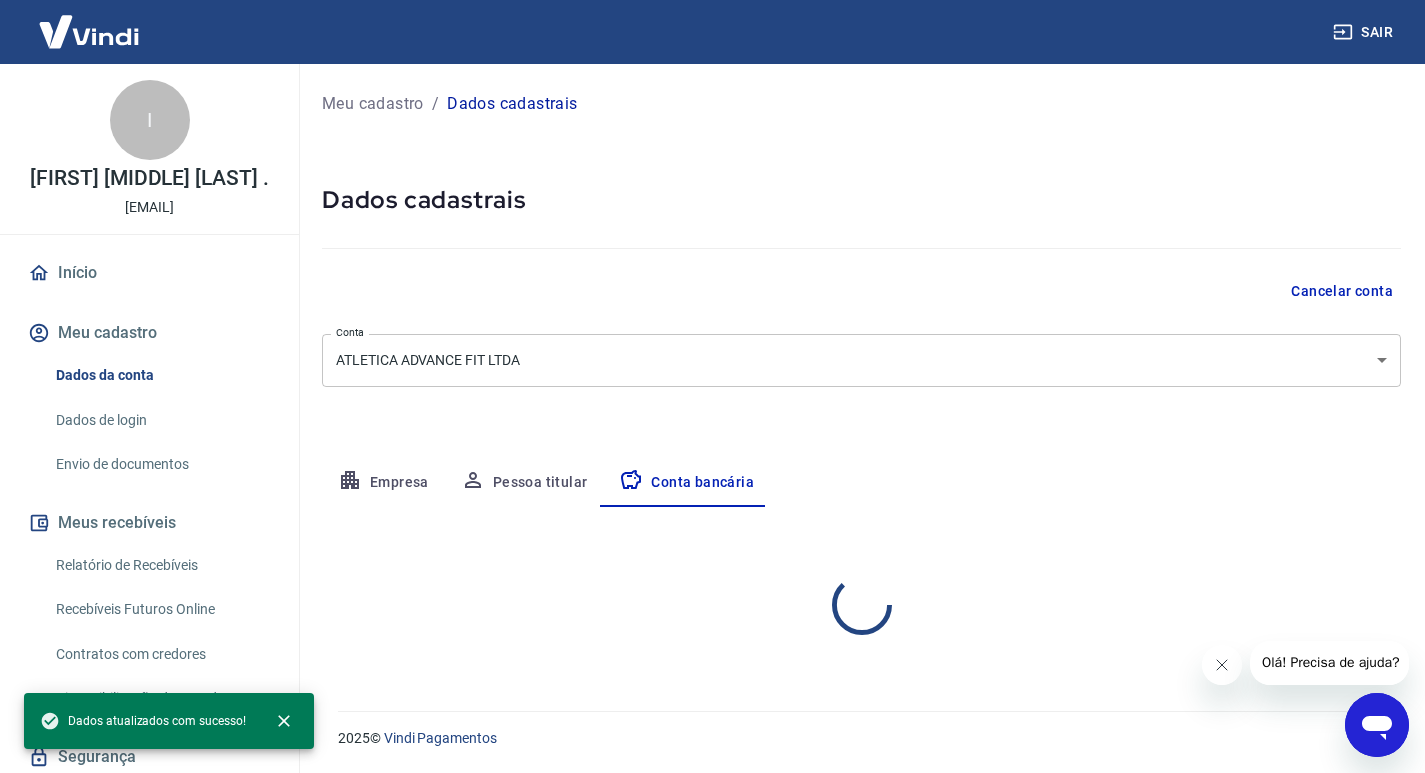 select on "1" 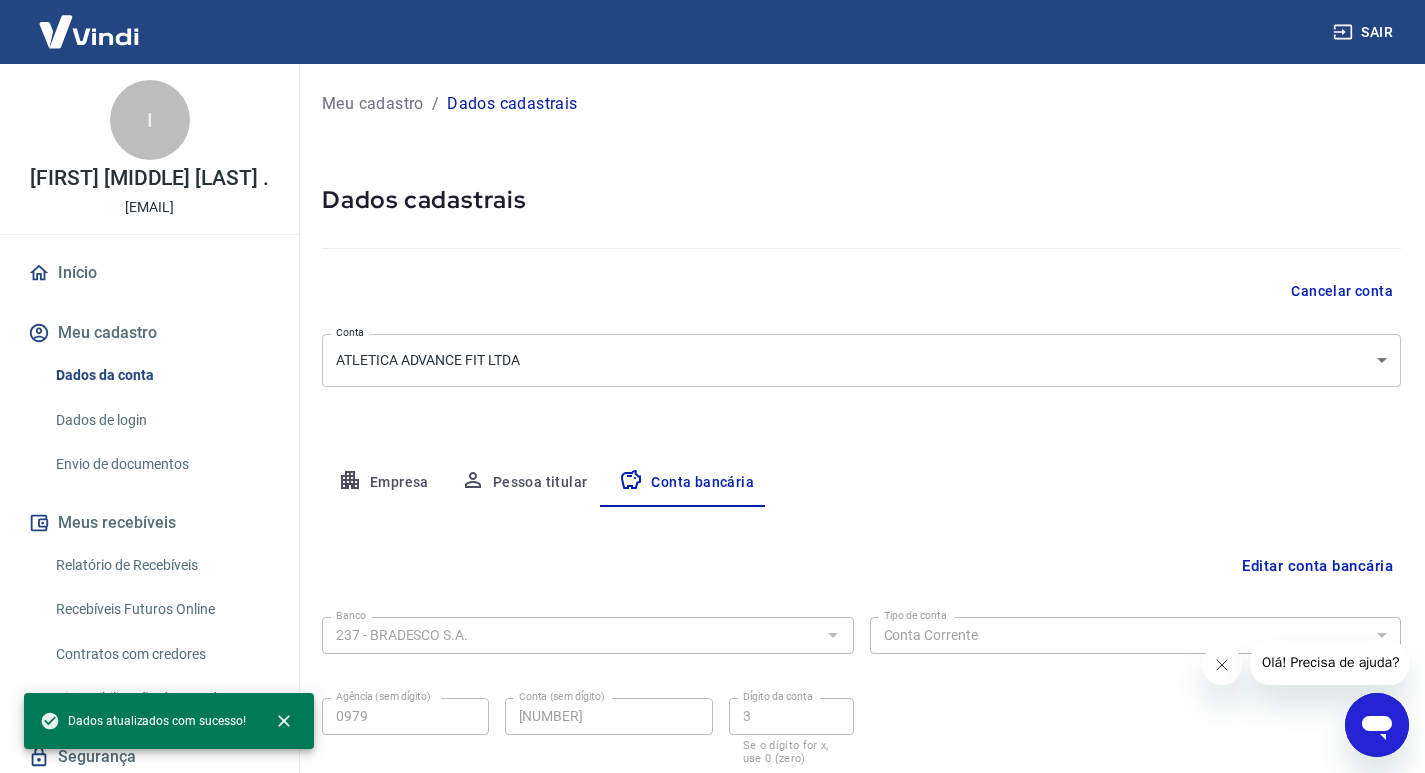 scroll, scrollTop: 138, scrollLeft: 0, axis: vertical 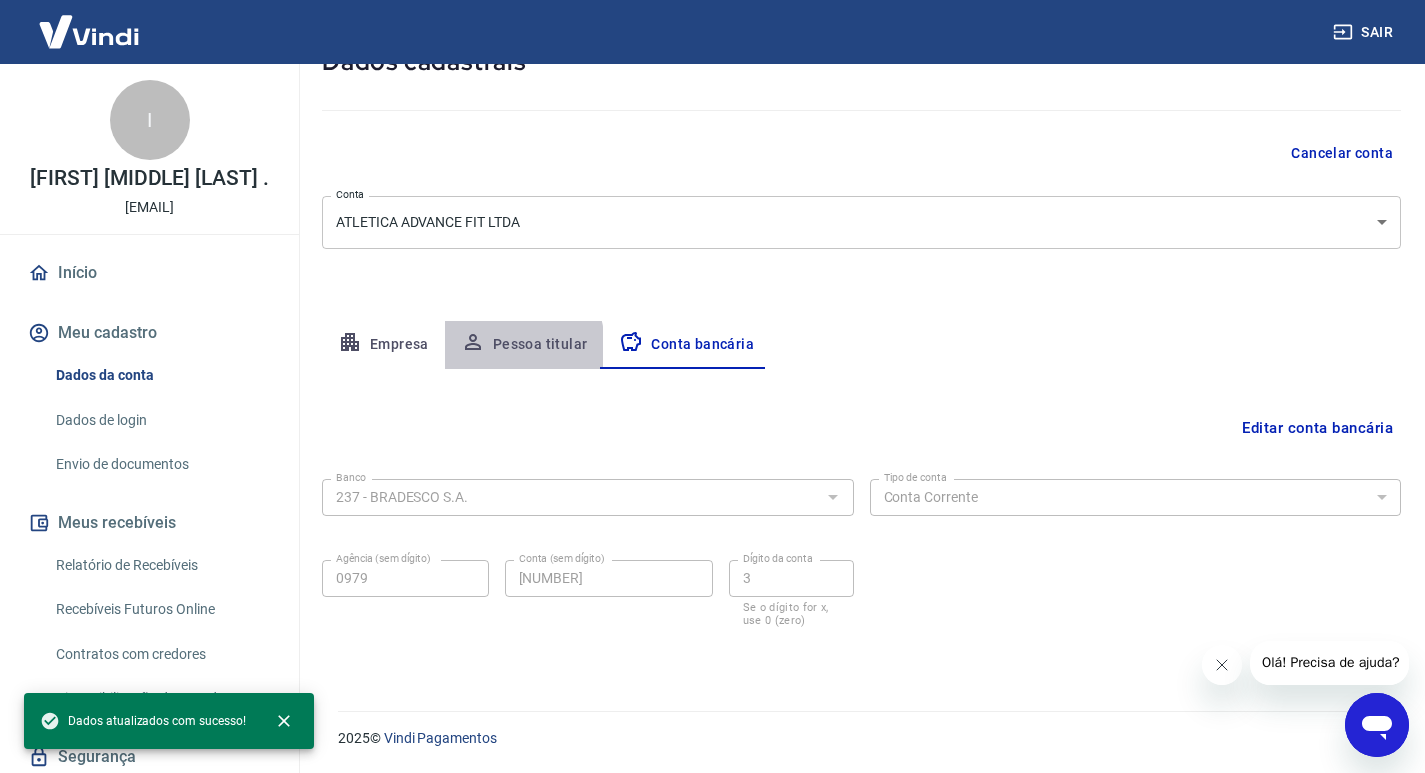 click on "Pessoa titular" at bounding box center (524, 345) 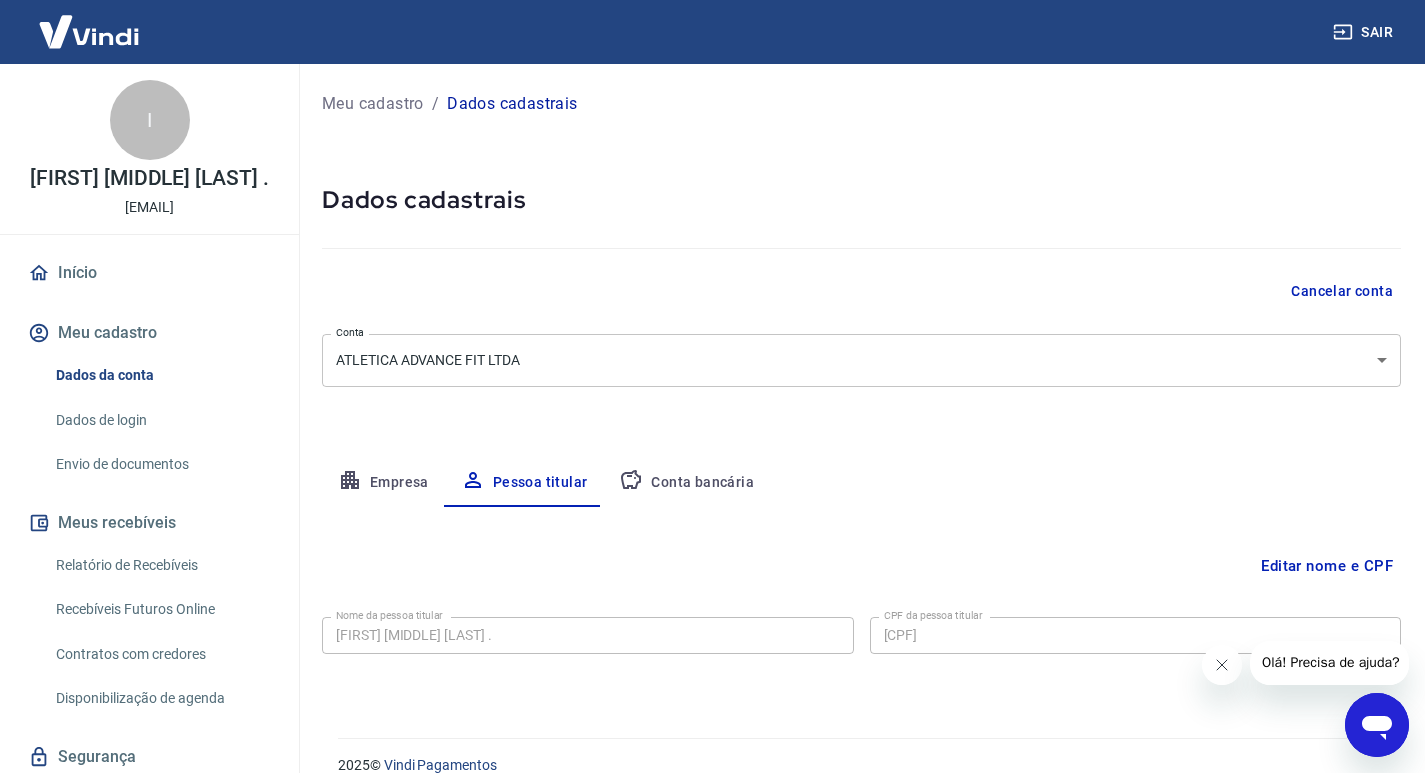 scroll, scrollTop: 27, scrollLeft: 0, axis: vertical 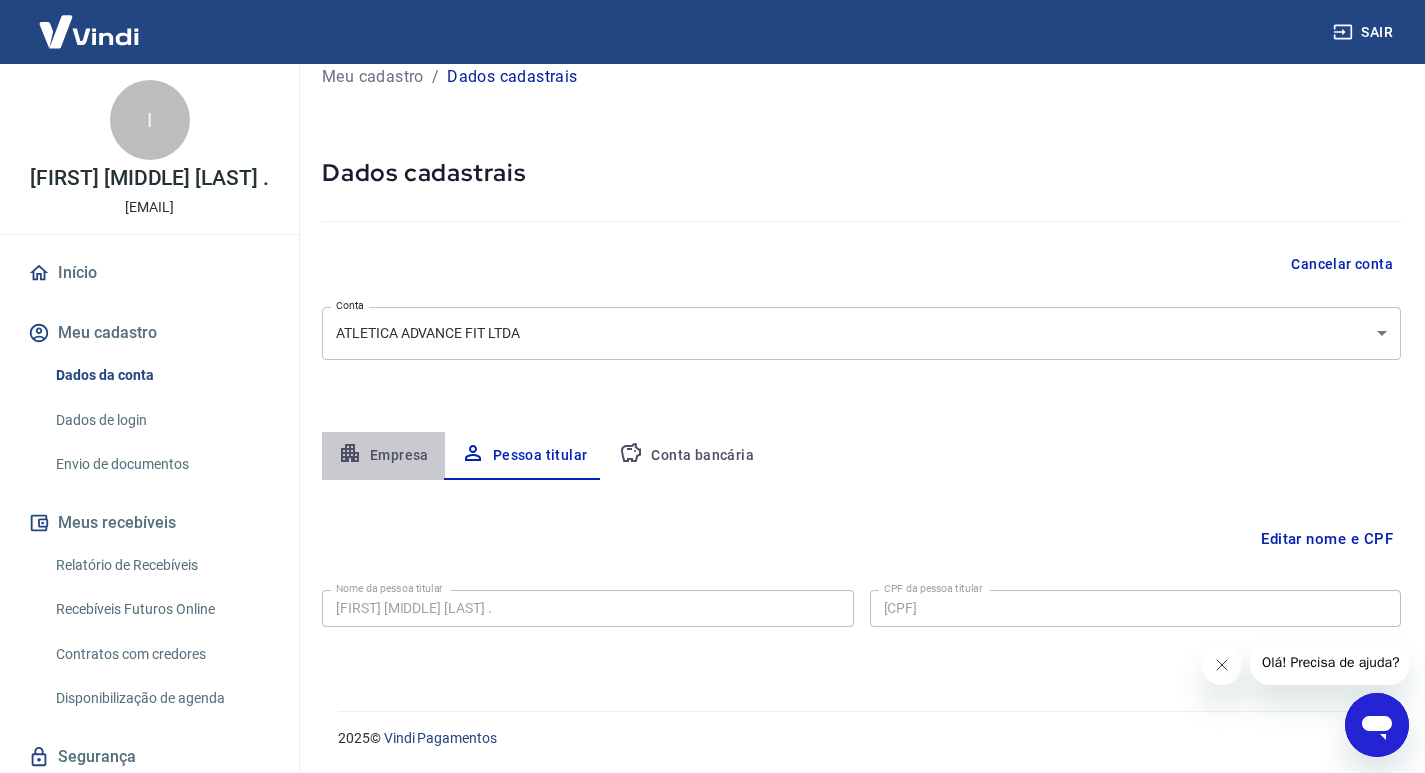 click on "Empresa" at bounding box center [383, 456] 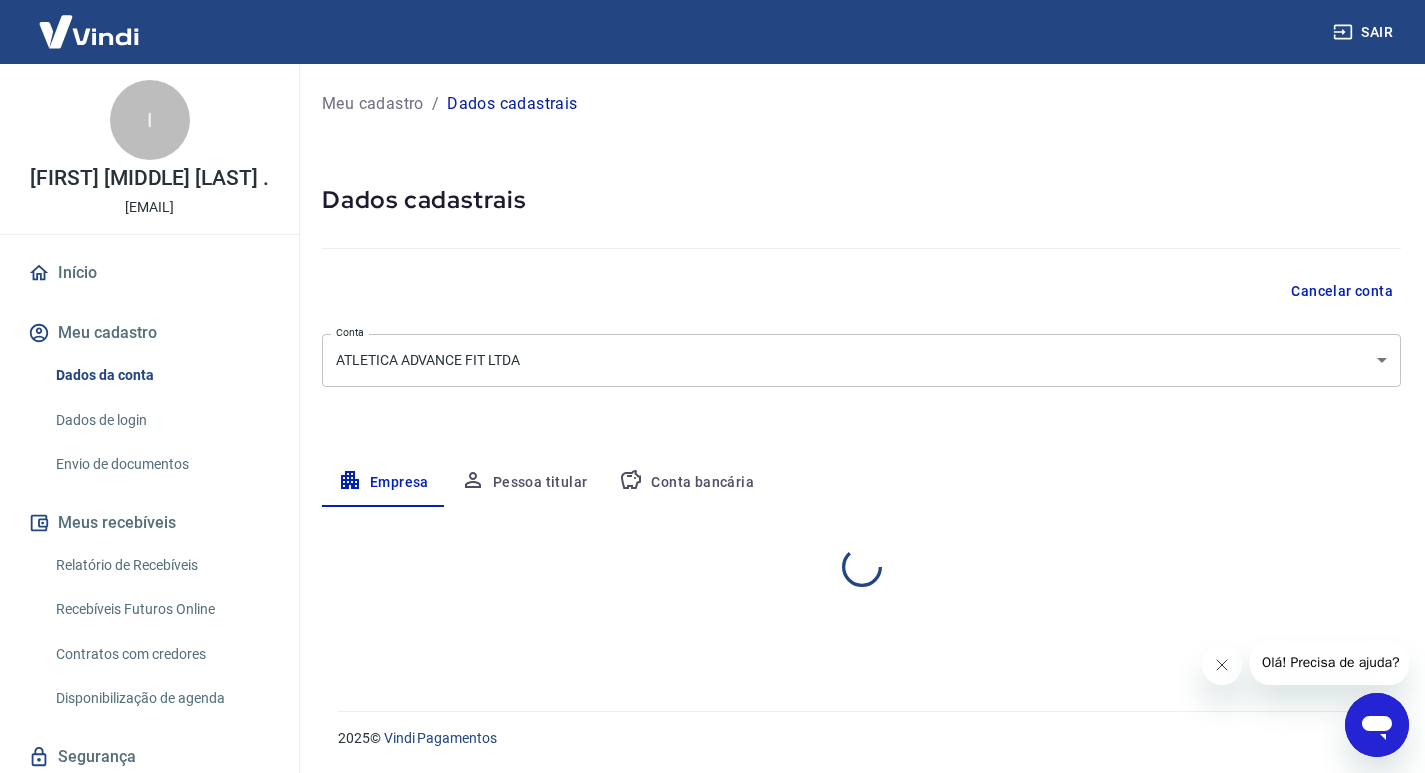 scroll, scrollTop: 0, scrollLeft: 0, axis: both 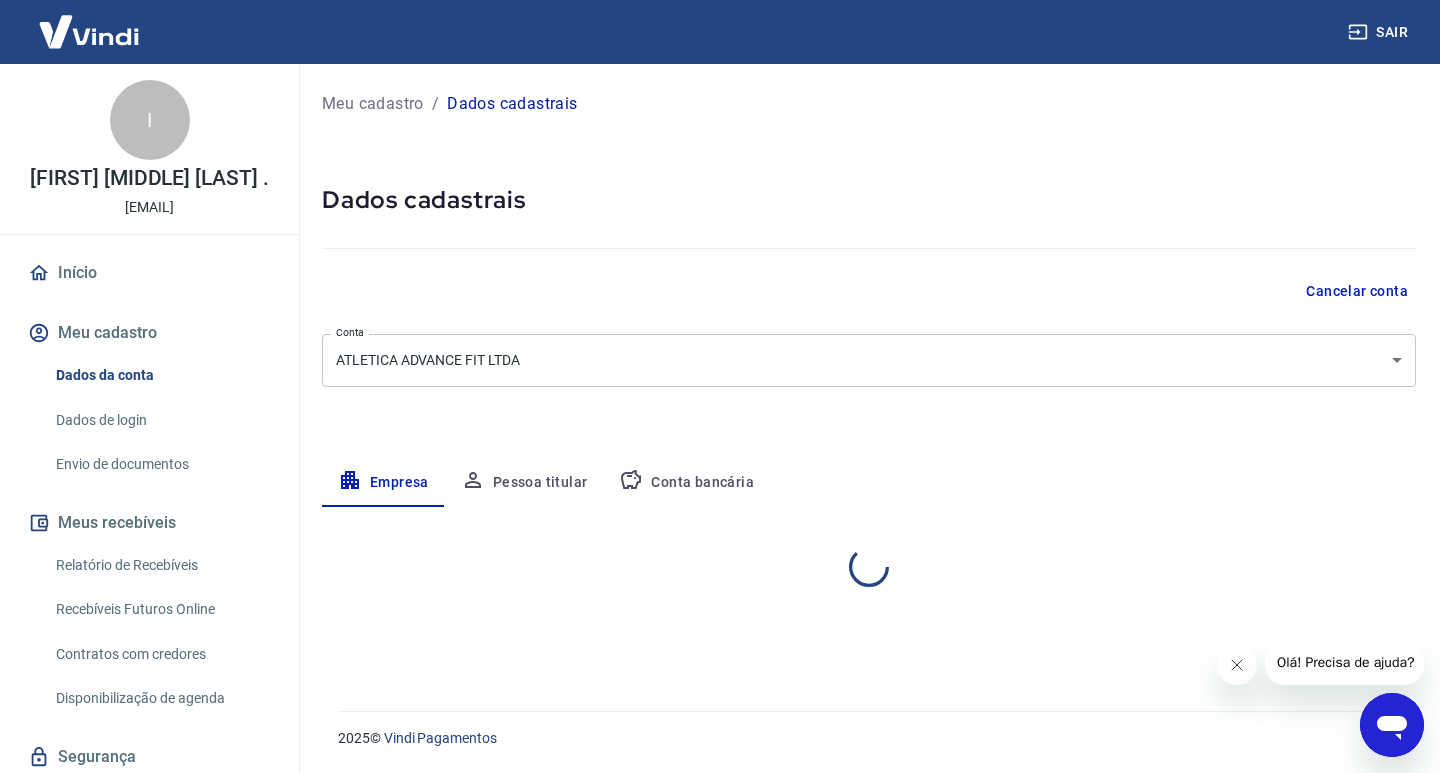 select on "PA" 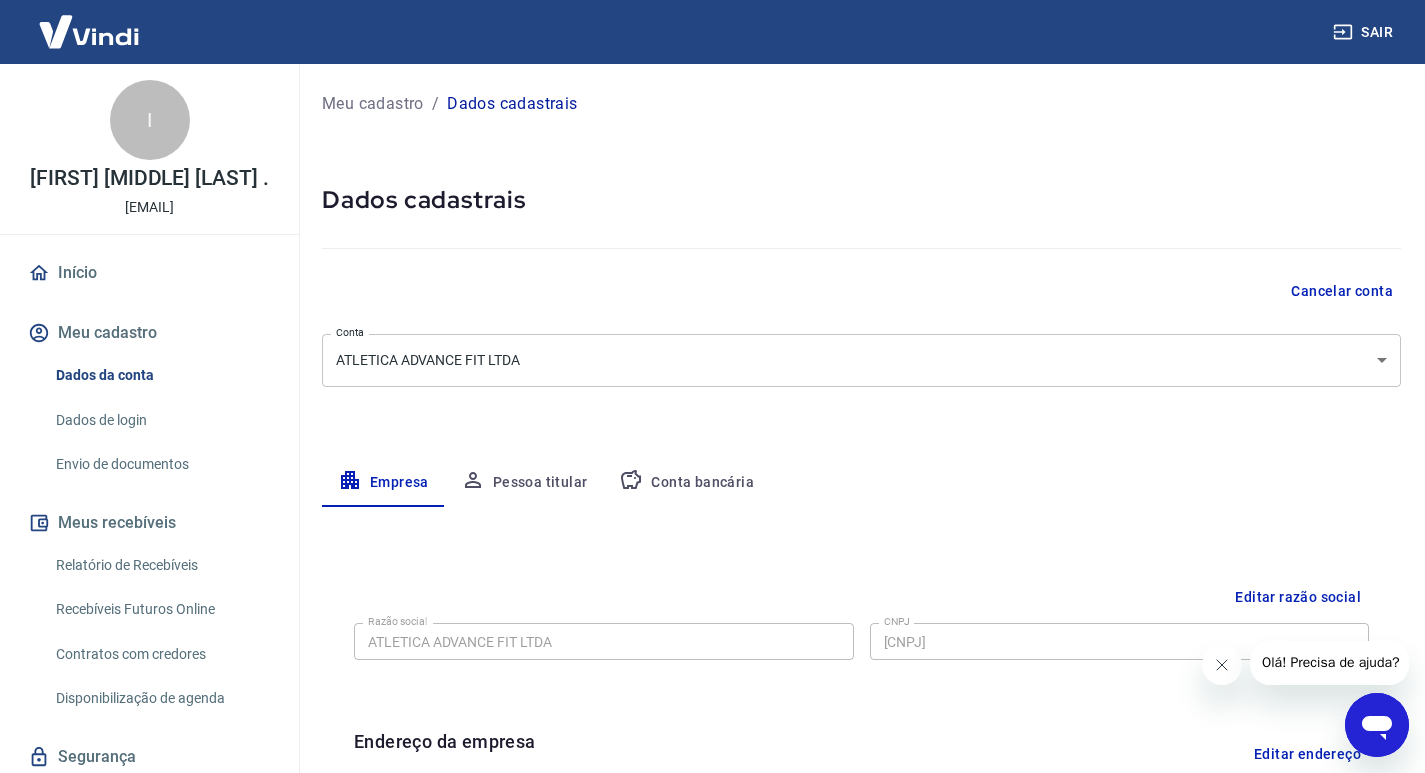 click on "Envio de documentos" at bounding box center [161, 464] 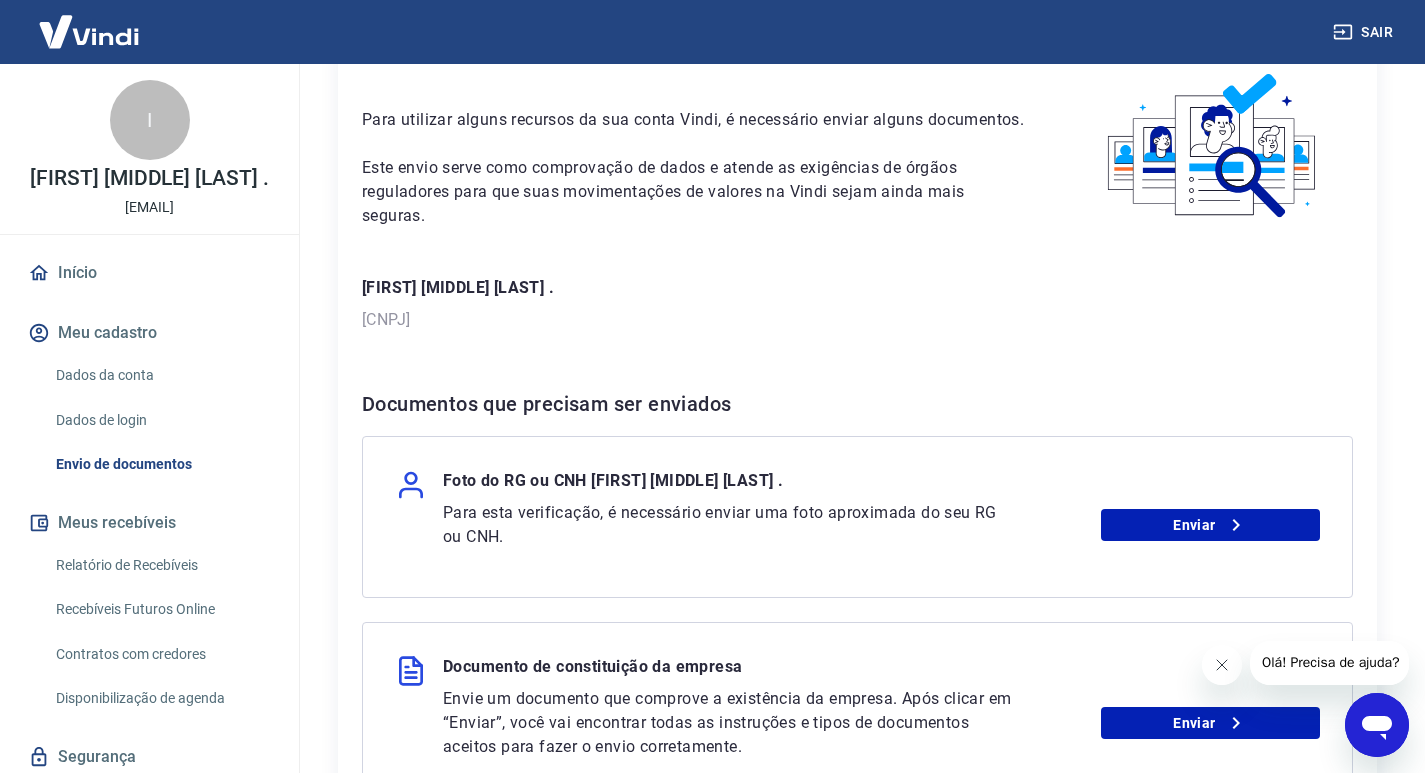 scroll, scrollTop: 365, scrollLeft: 0, axis: vertical 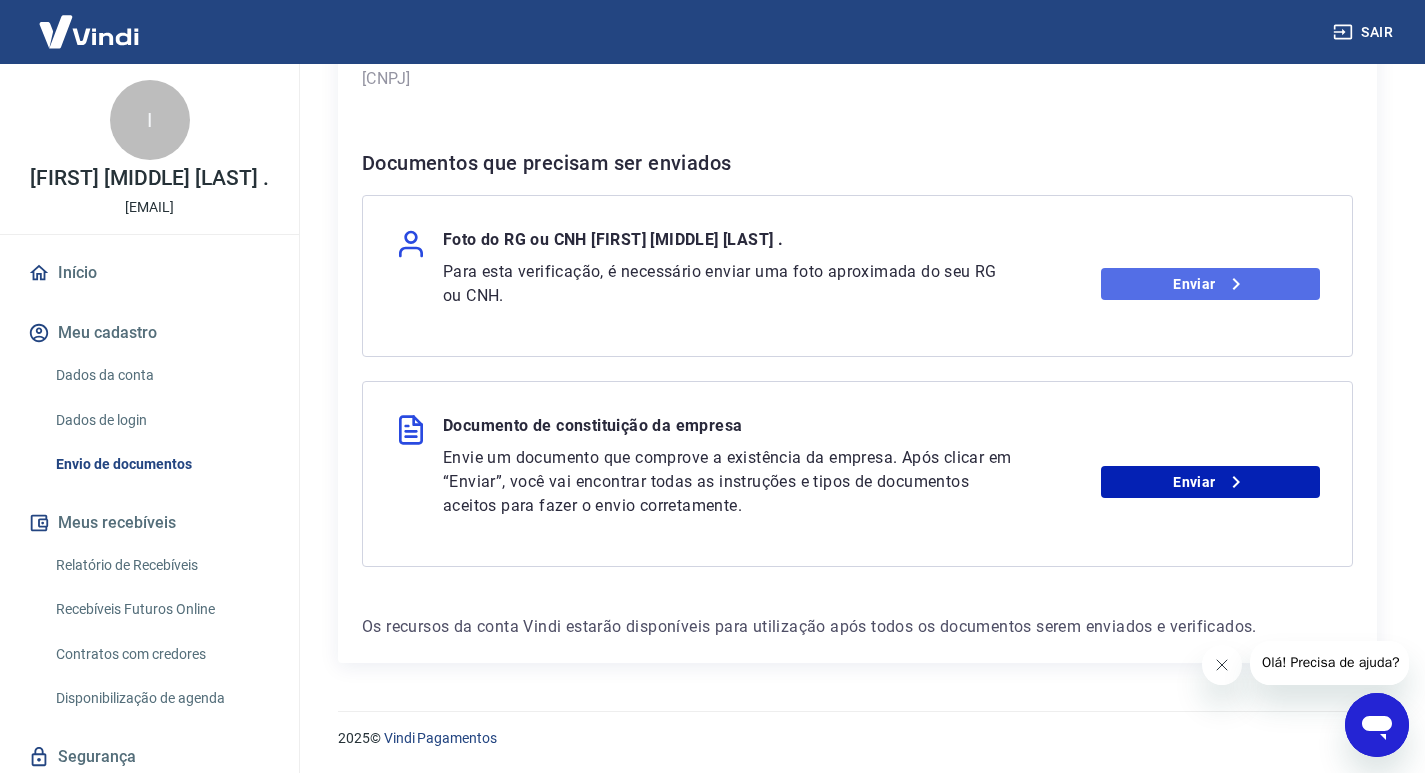 click on "Enviar" at bounding box center [1210, 284] 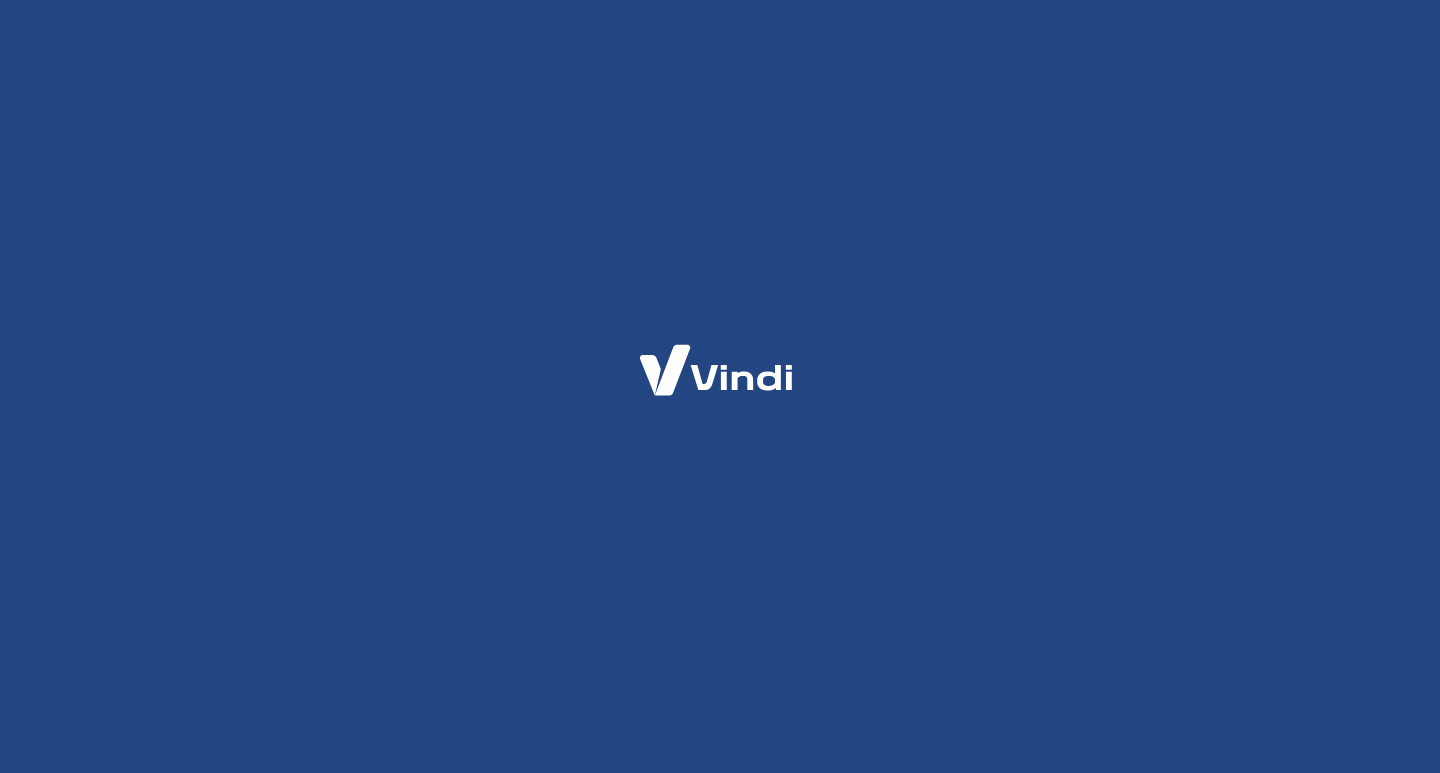 scroll, scrollTop: 0, scrollLeft: 0, axis: both 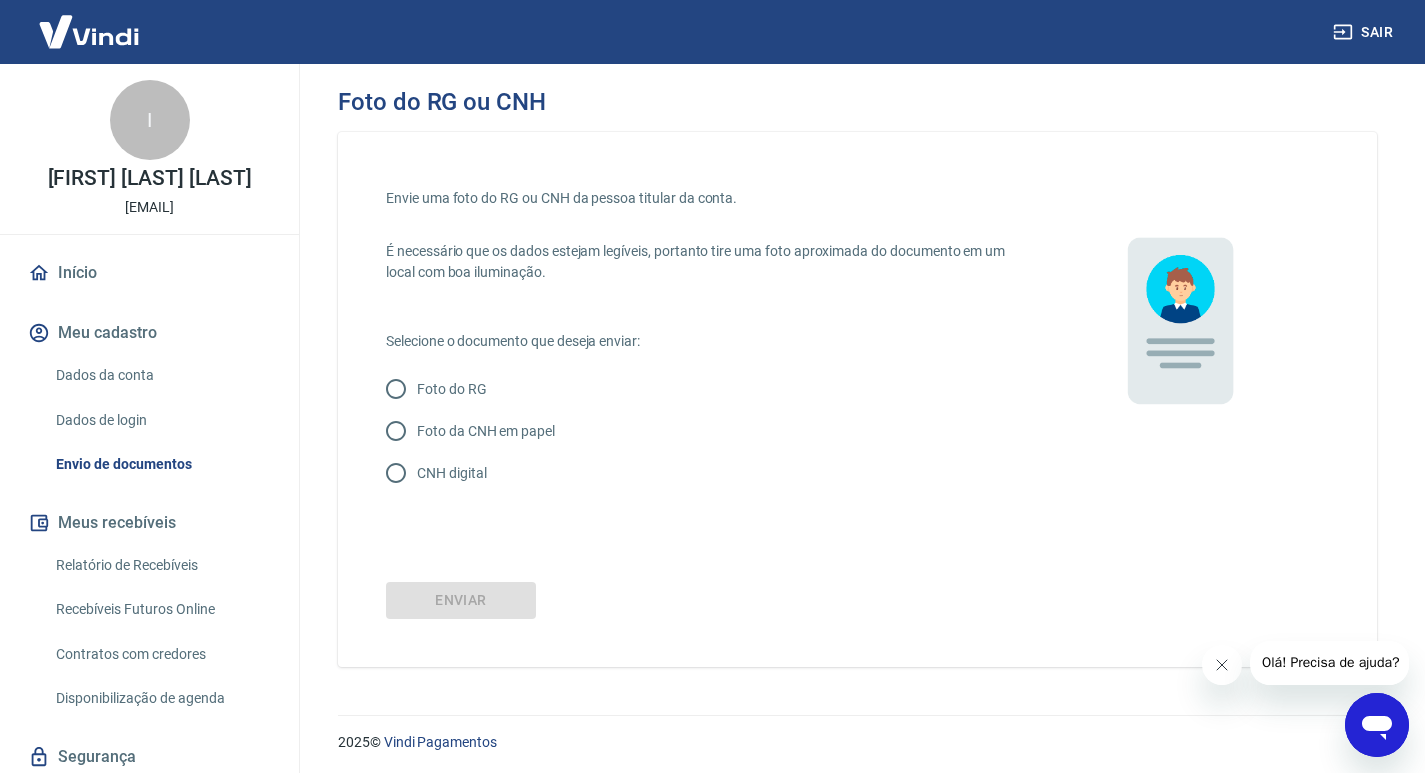 click on "CNH digital" at bounding box center [451, 473] 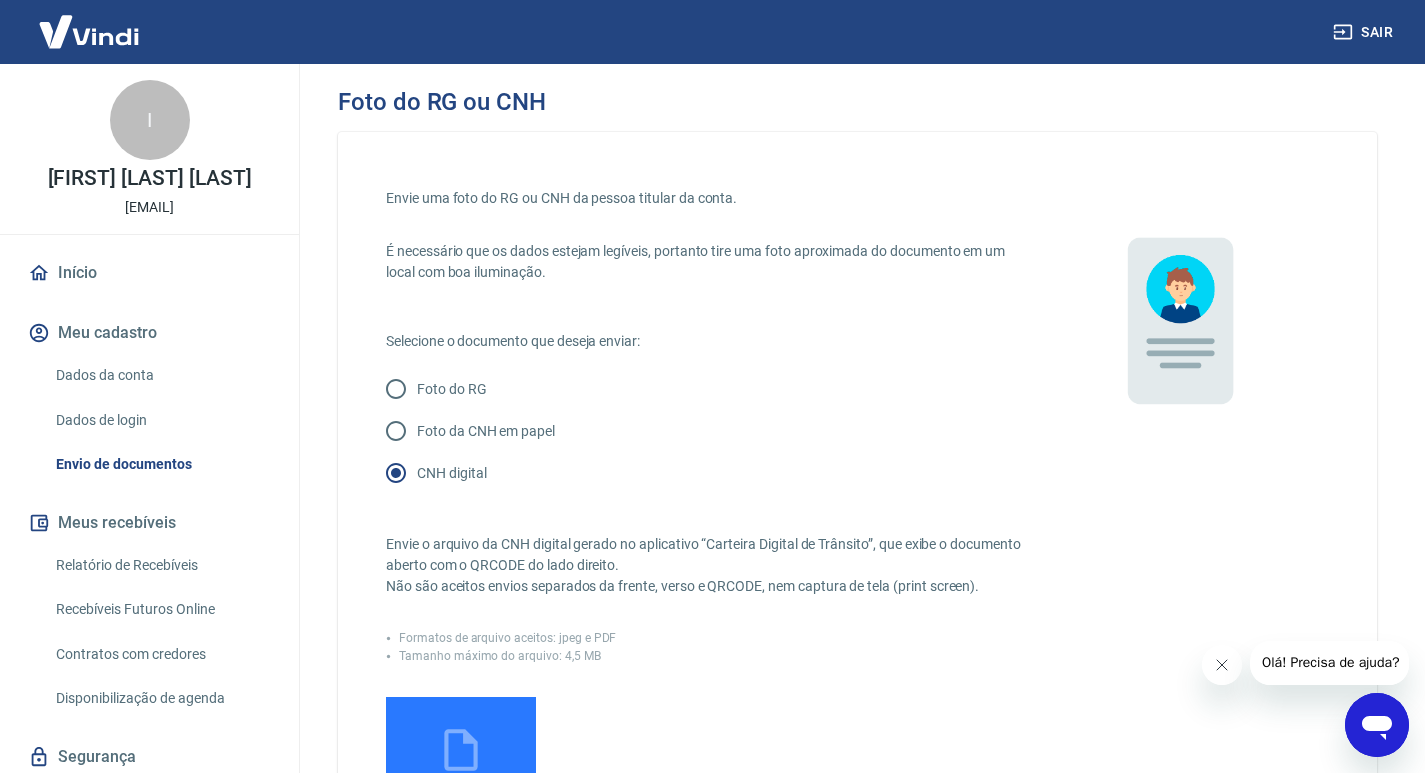 scroll, scrollTop: 200, scrollLeft: 0, axis: vertical 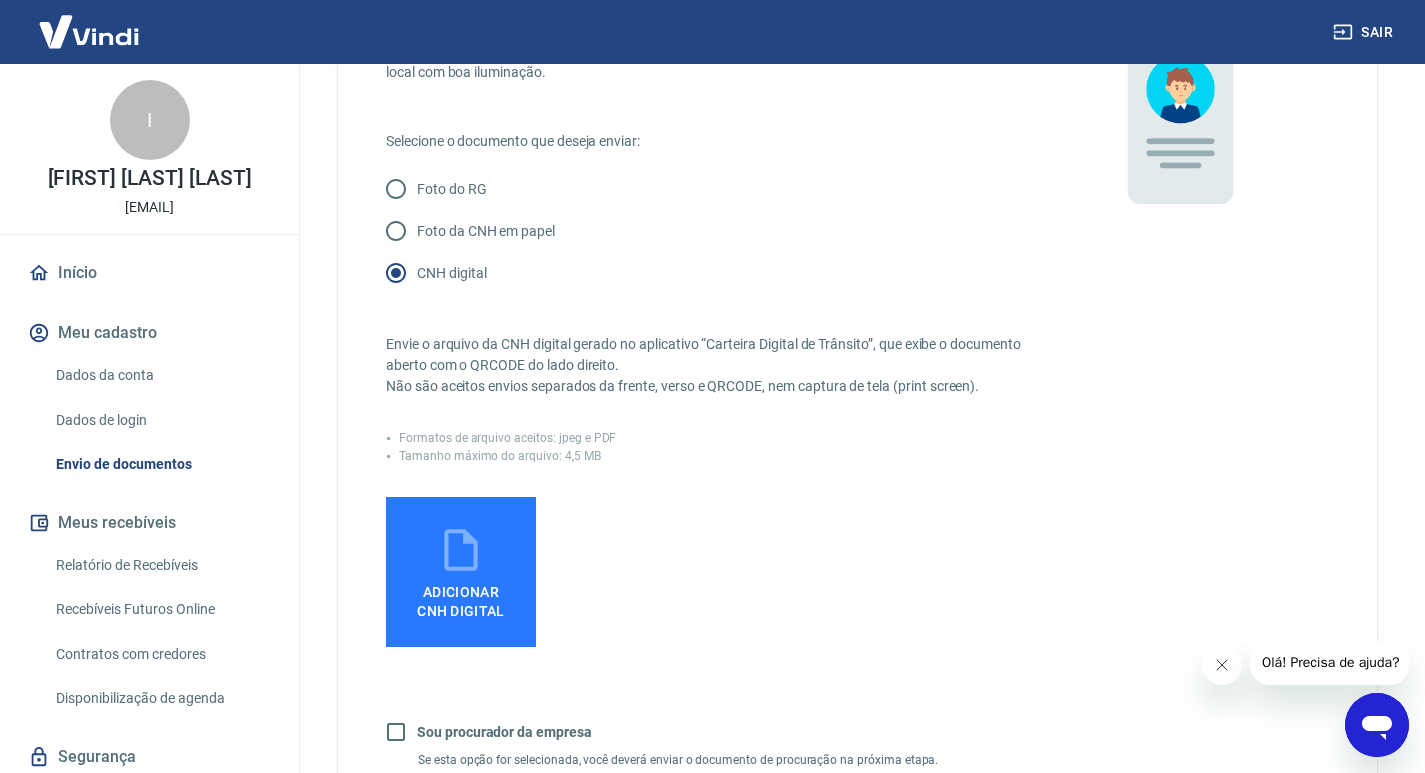 click on "Adicionar   CNH Digital" at bounding box center (461, 602) 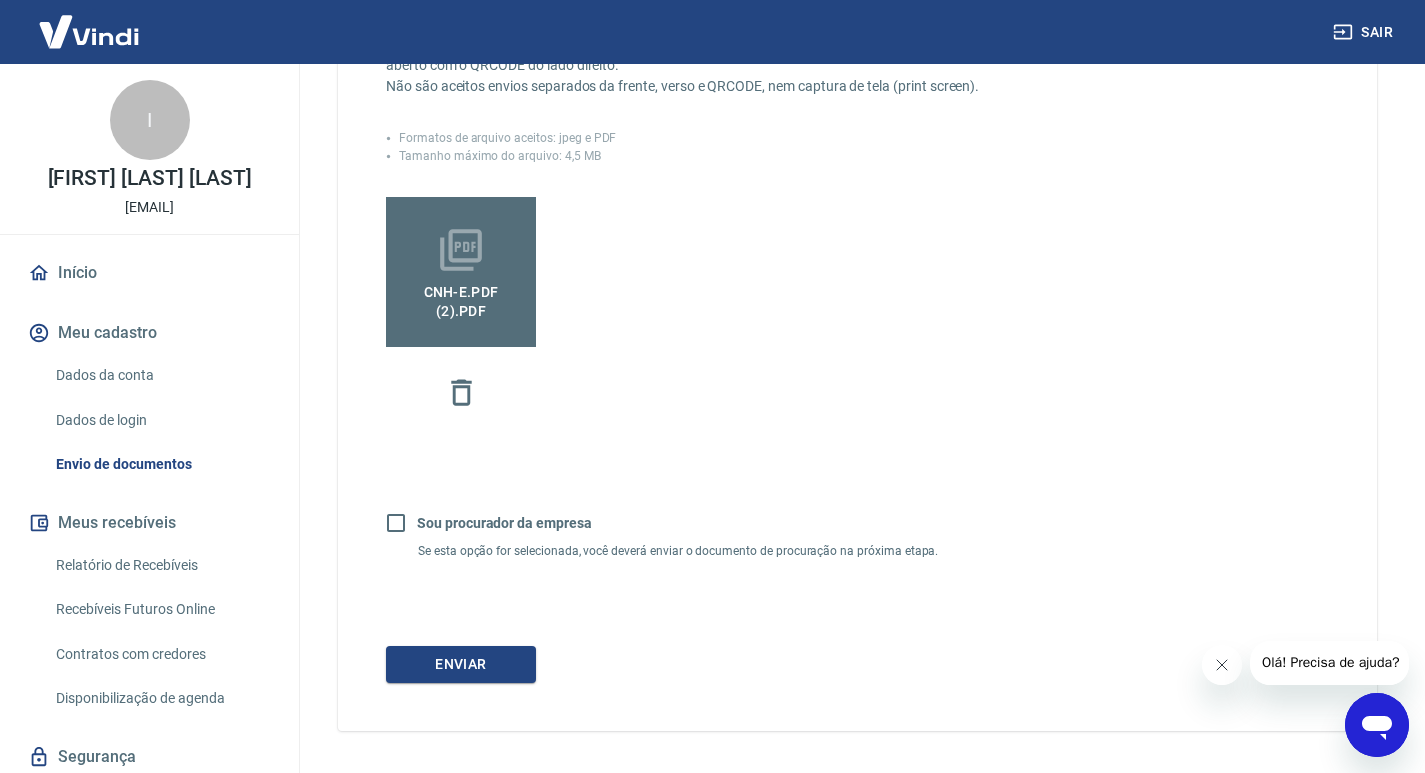 scroll, scrollTop: 568, scrollLeft: 0, axis: vertical 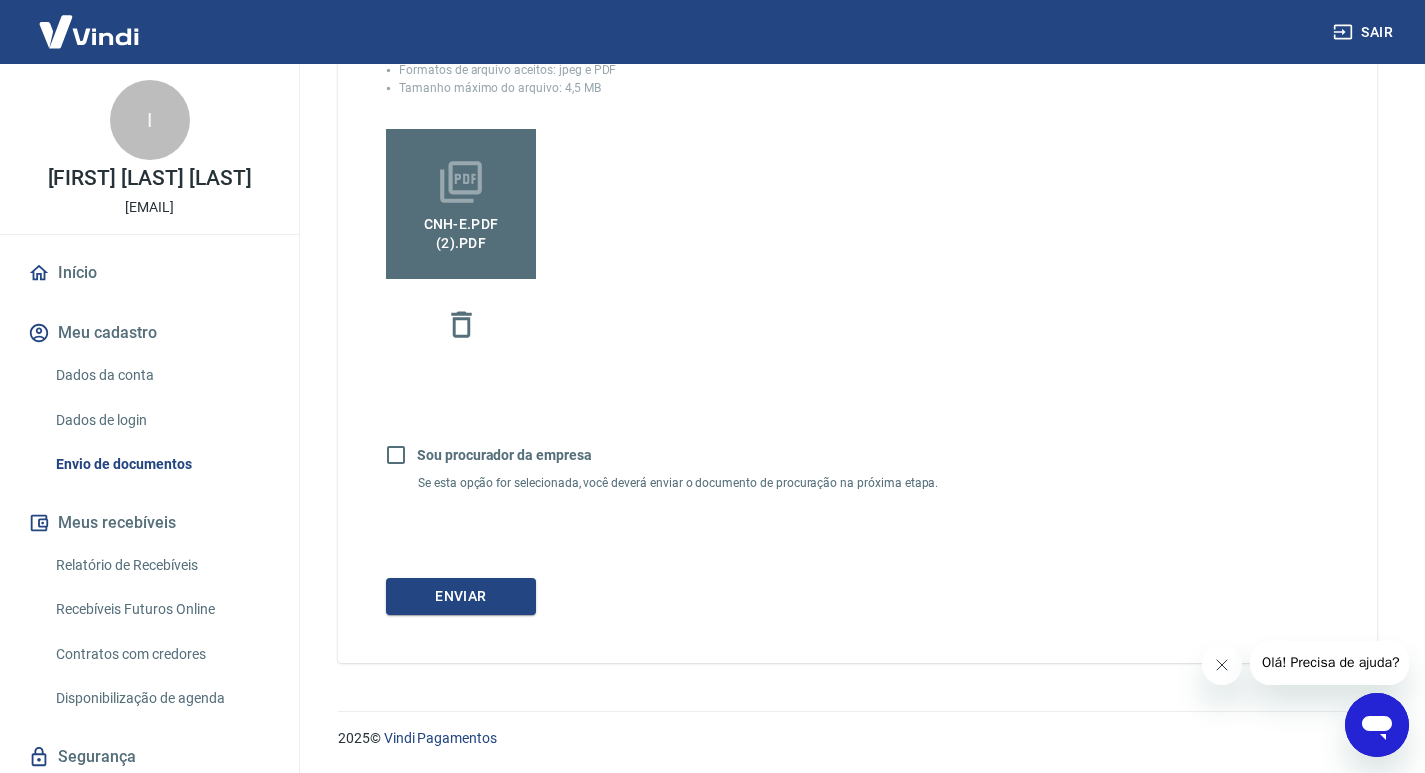 click on "Sou procurador da empresa" at bounding box center (396, 455) 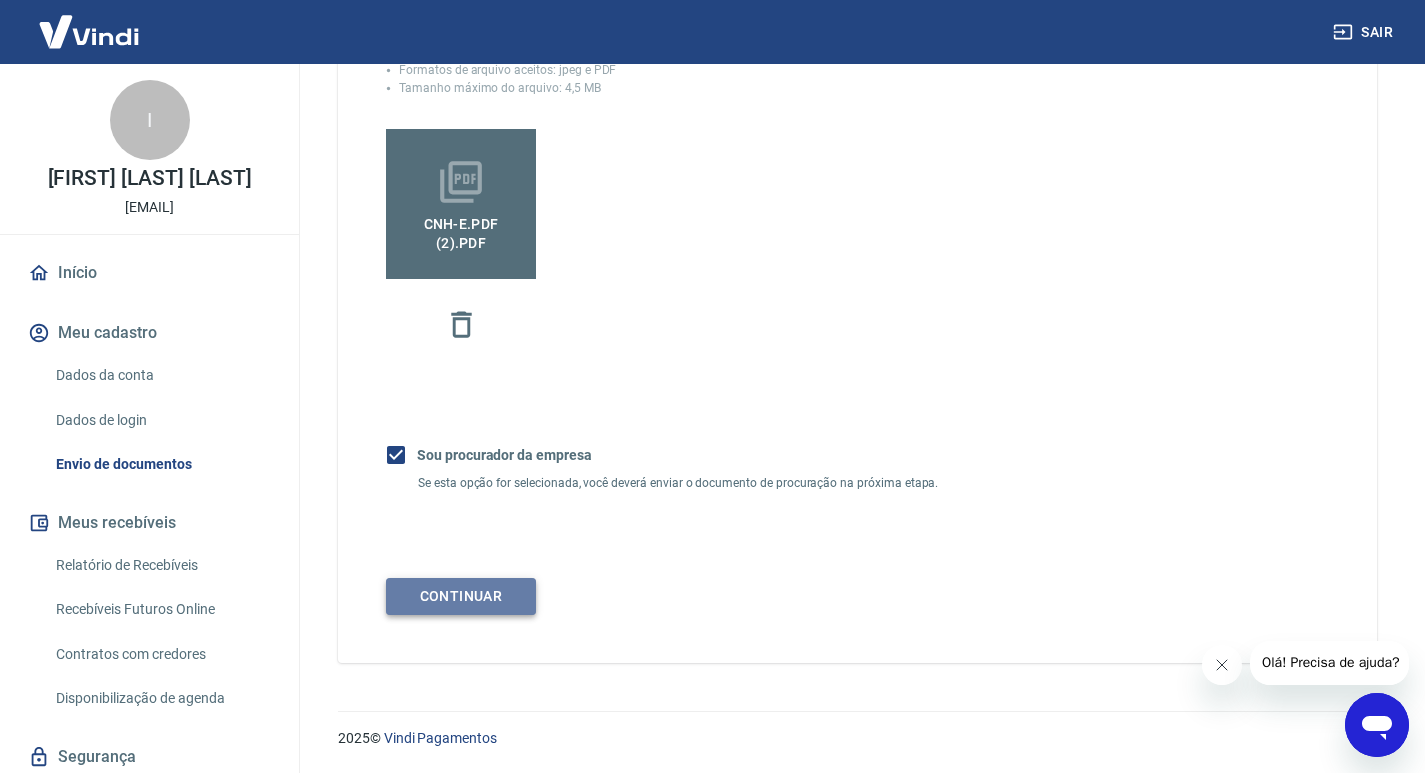 click on "Continuar" at bounding box center [461, 596] 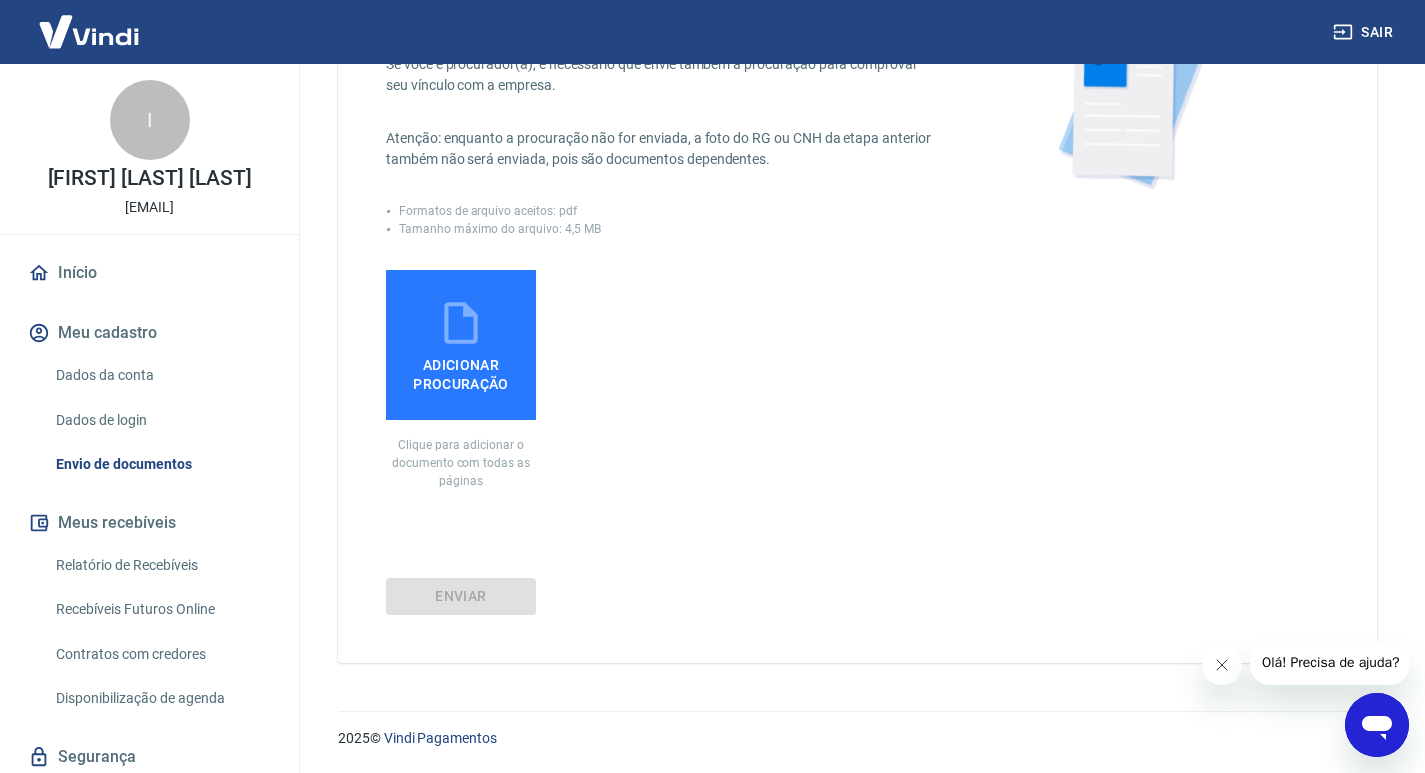scroll, scrollTop: 0, scrollLeft: 0, axis: both 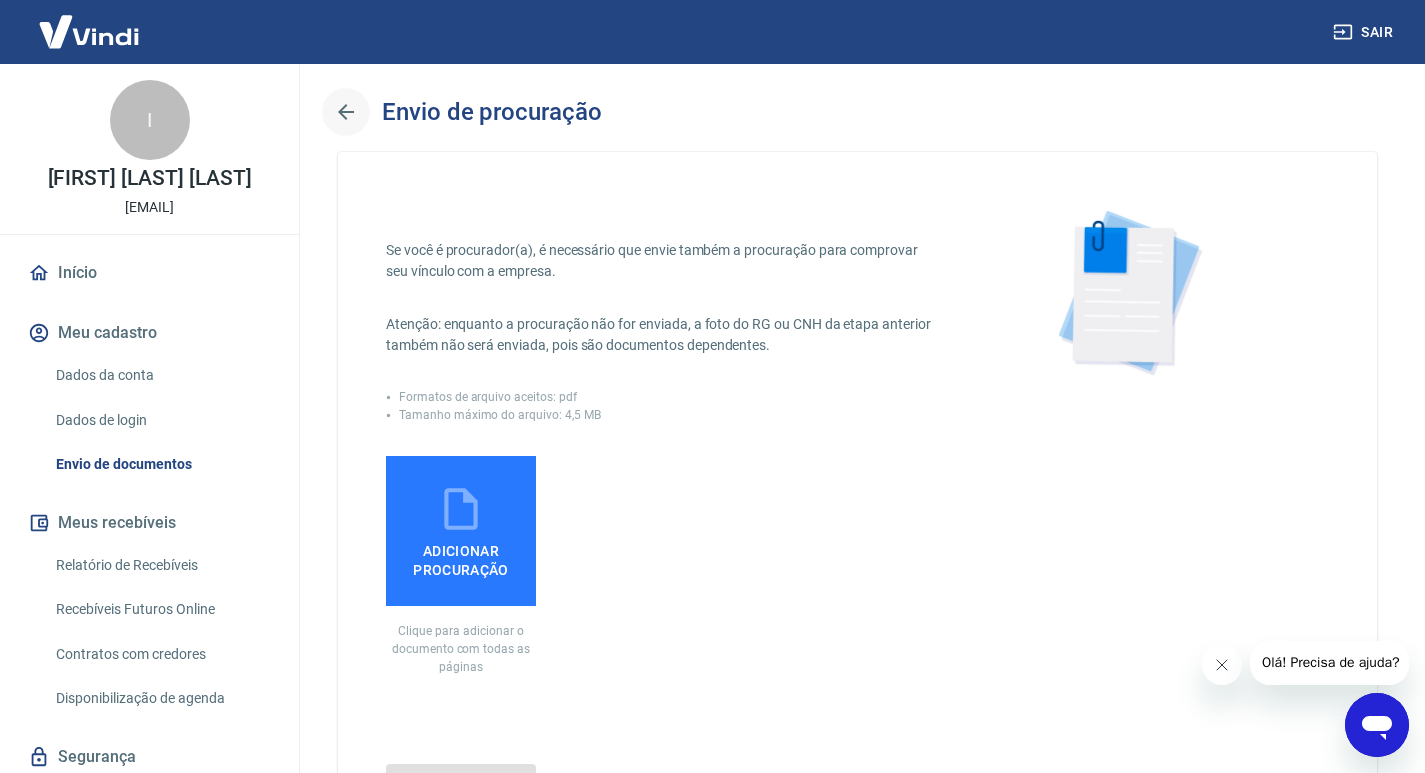 click 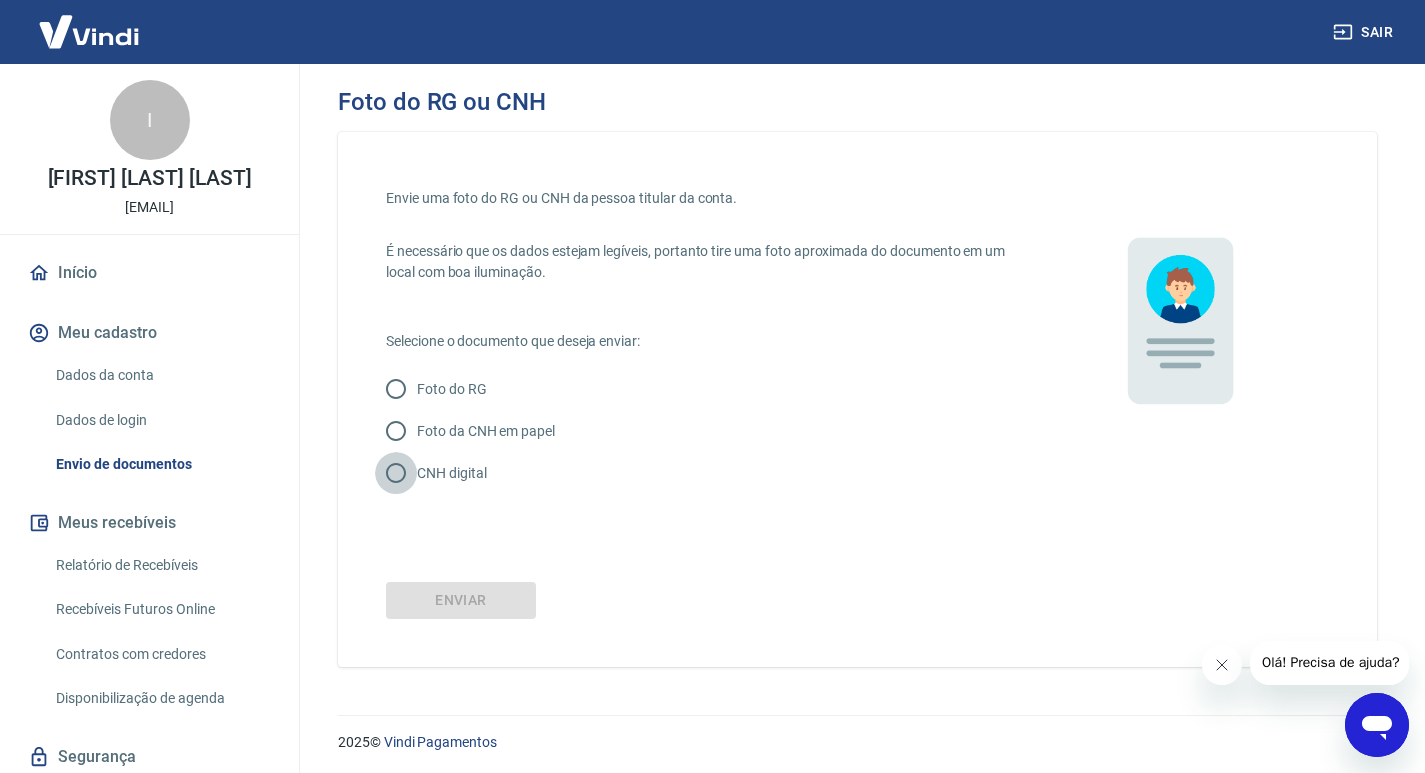 click on "CNH digital" at bounding box center [396, 473] 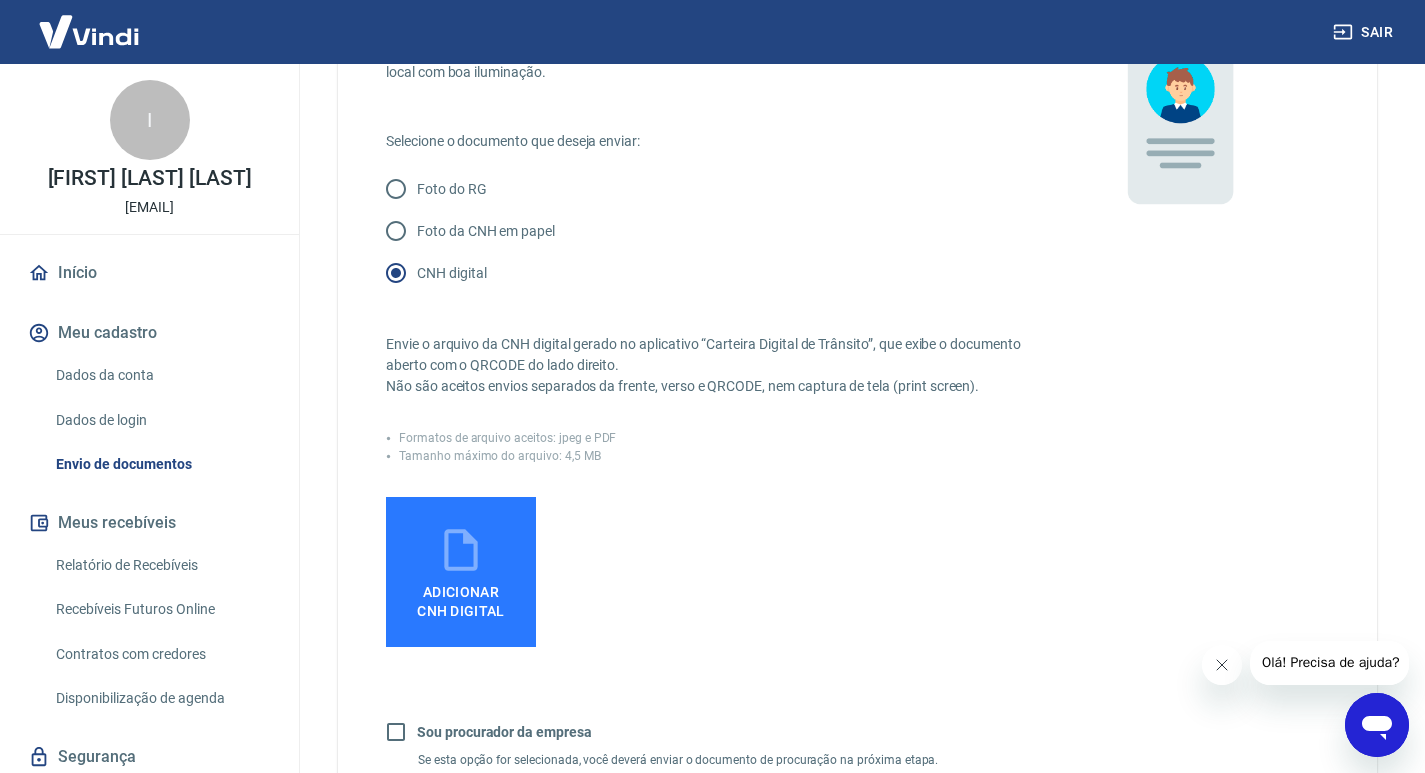 scroll, scrollTop: 300, scrollLeft: 0, axis: vertical 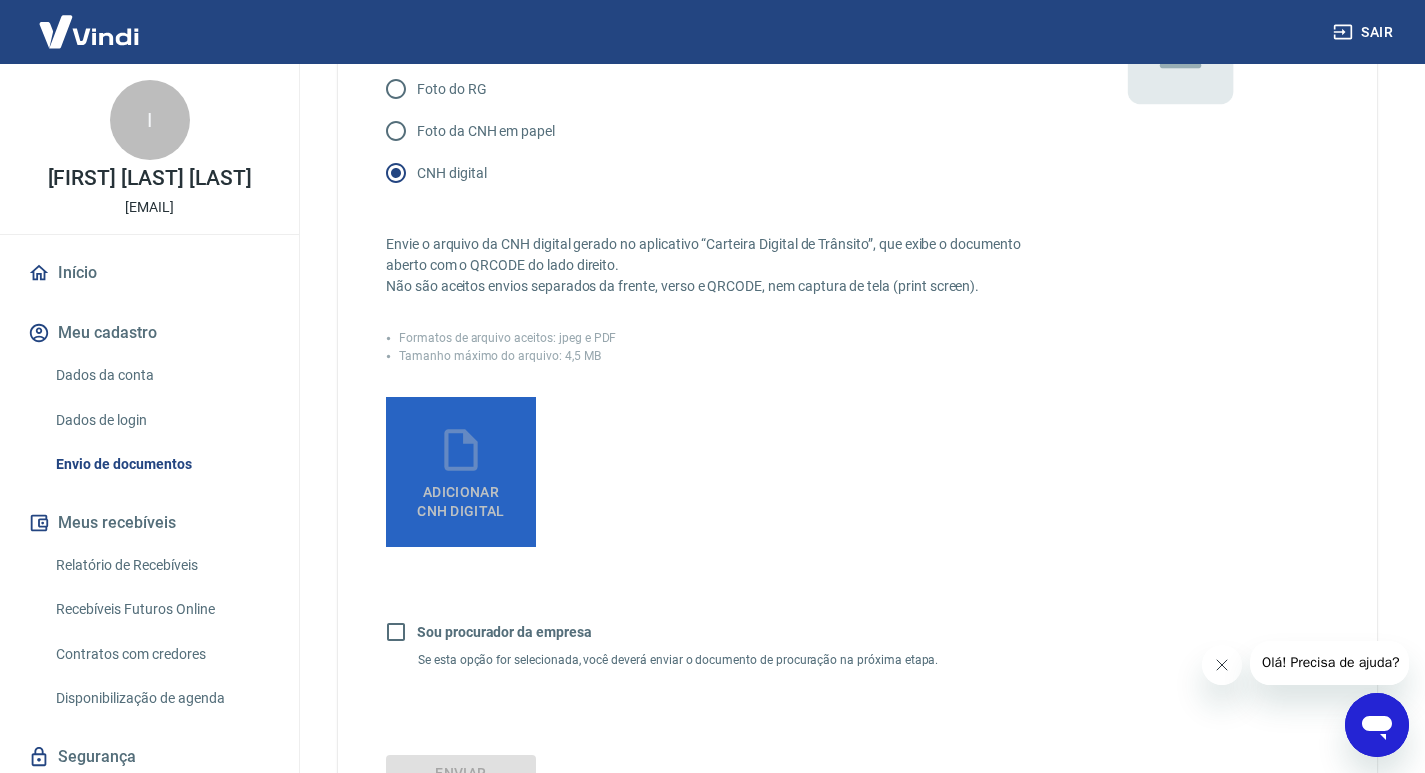 click 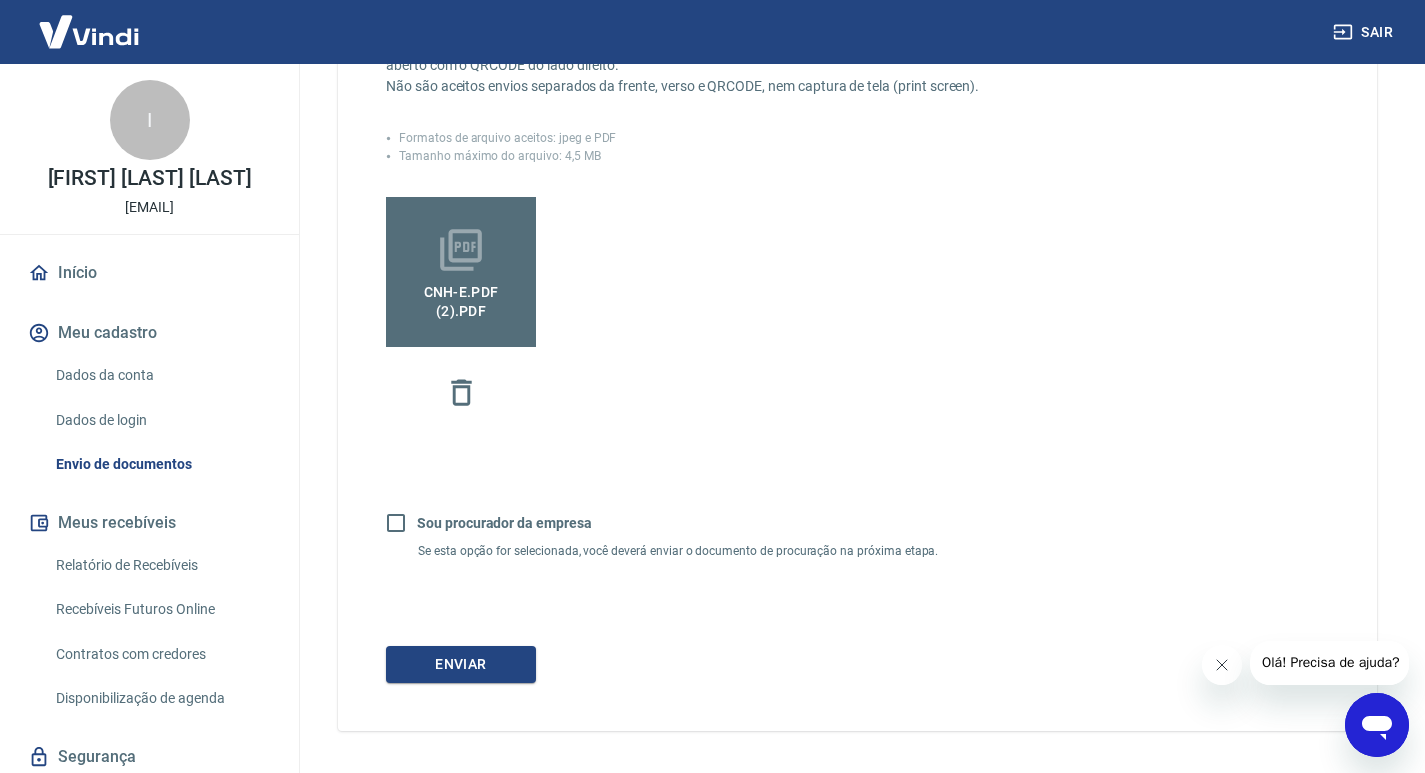 scroll, scrollTop: 568, scrollLeft: 0, axis: vertical 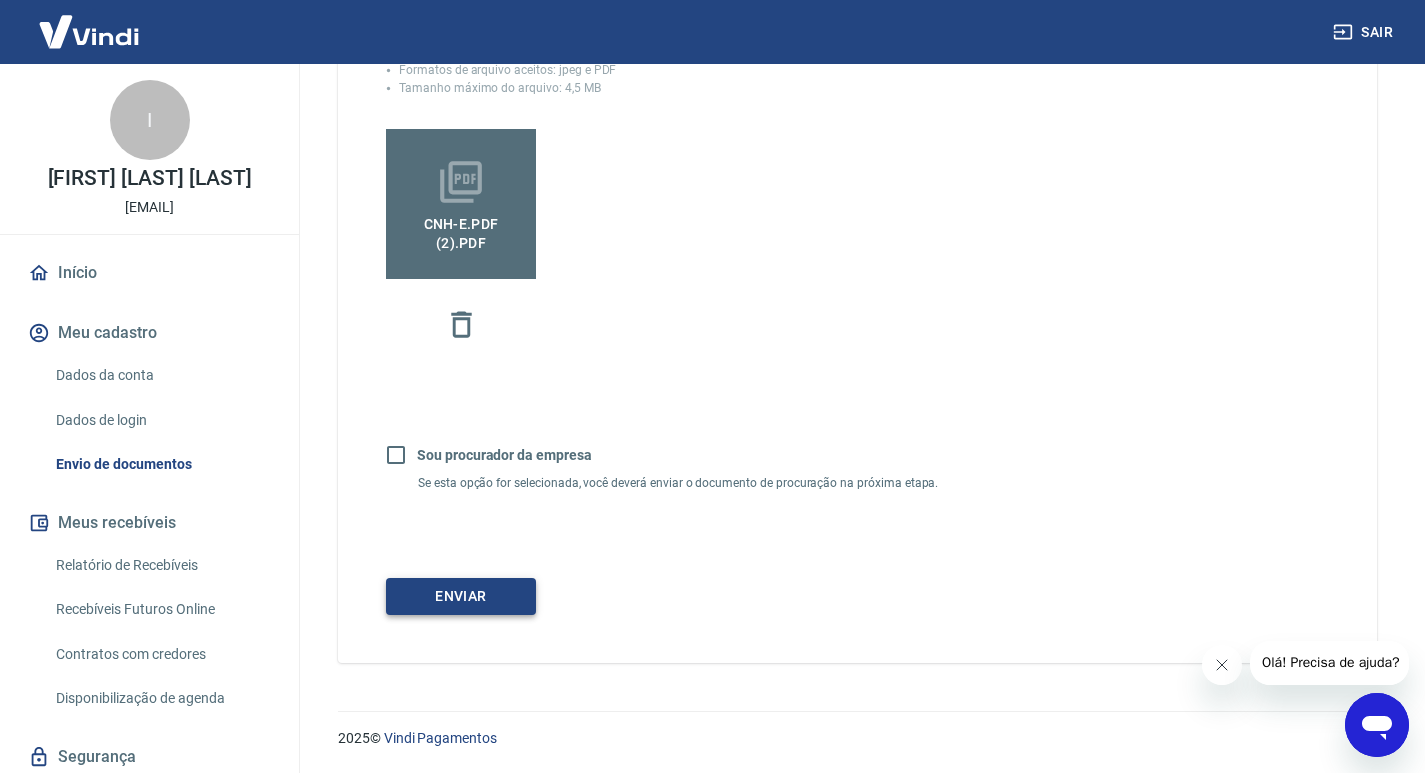 click on "Enviar" at bounding box center (461, 596) 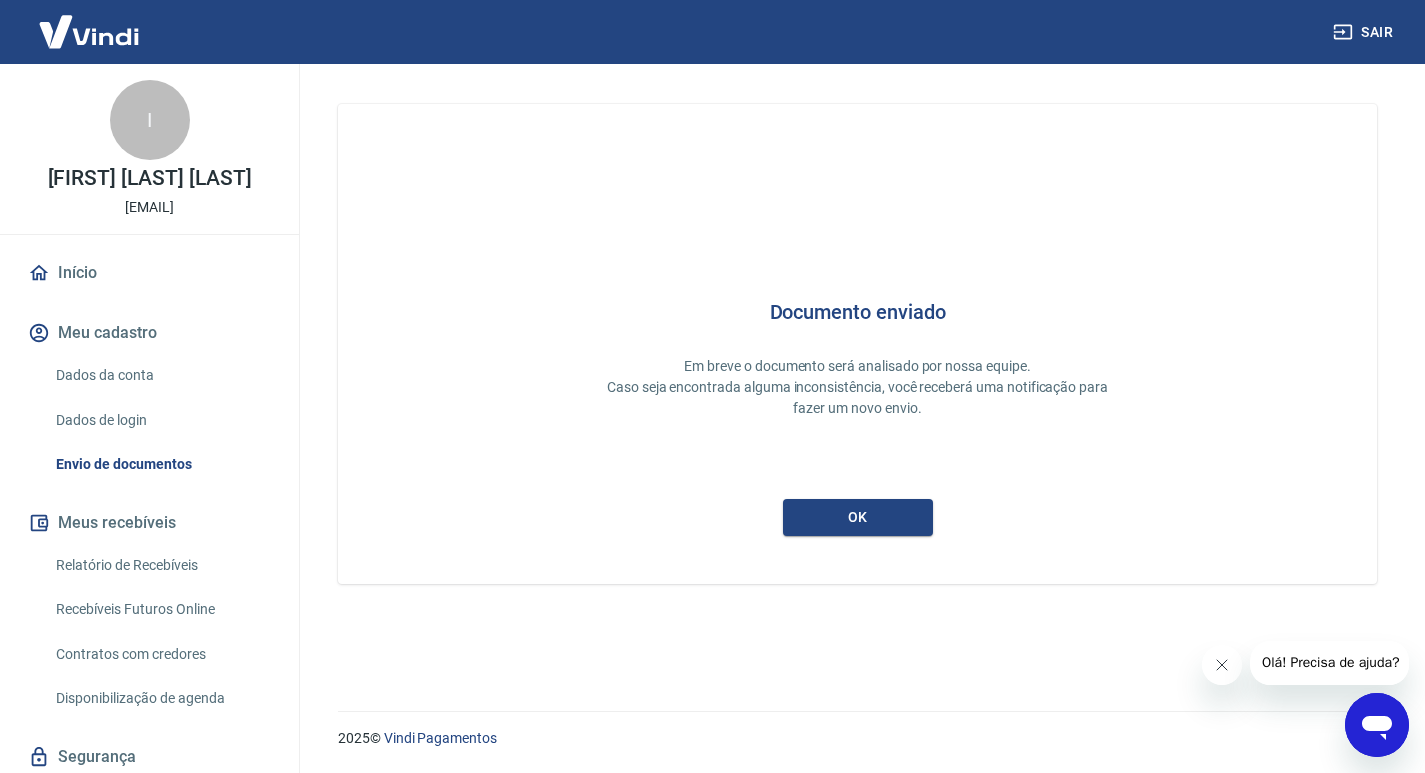 scroll, scrollTop: 0, scrollLeft: 0, axis: both 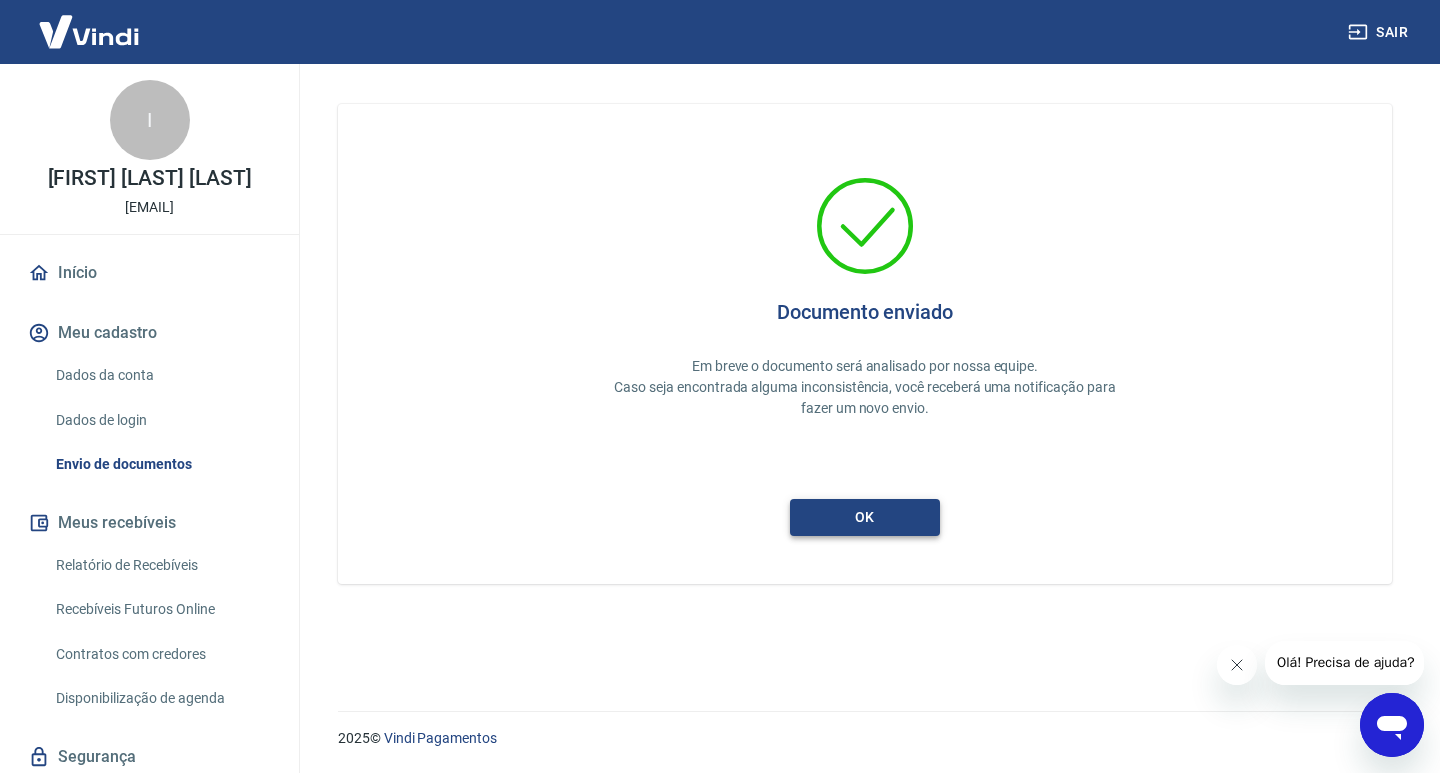 click on "ok" at bounding box center (865, 517) 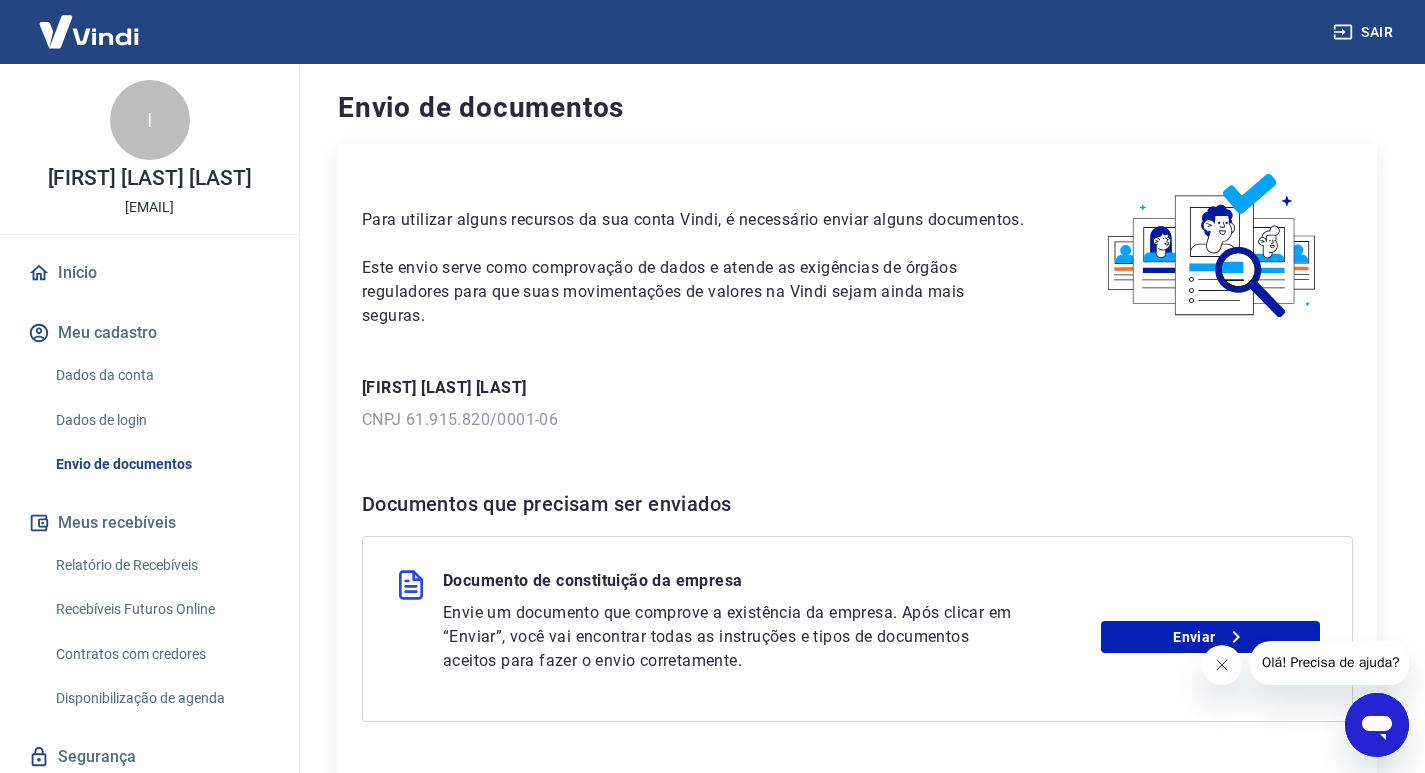 scroll, scrollTop: 179, scrollLeft: 0, axis: vertical 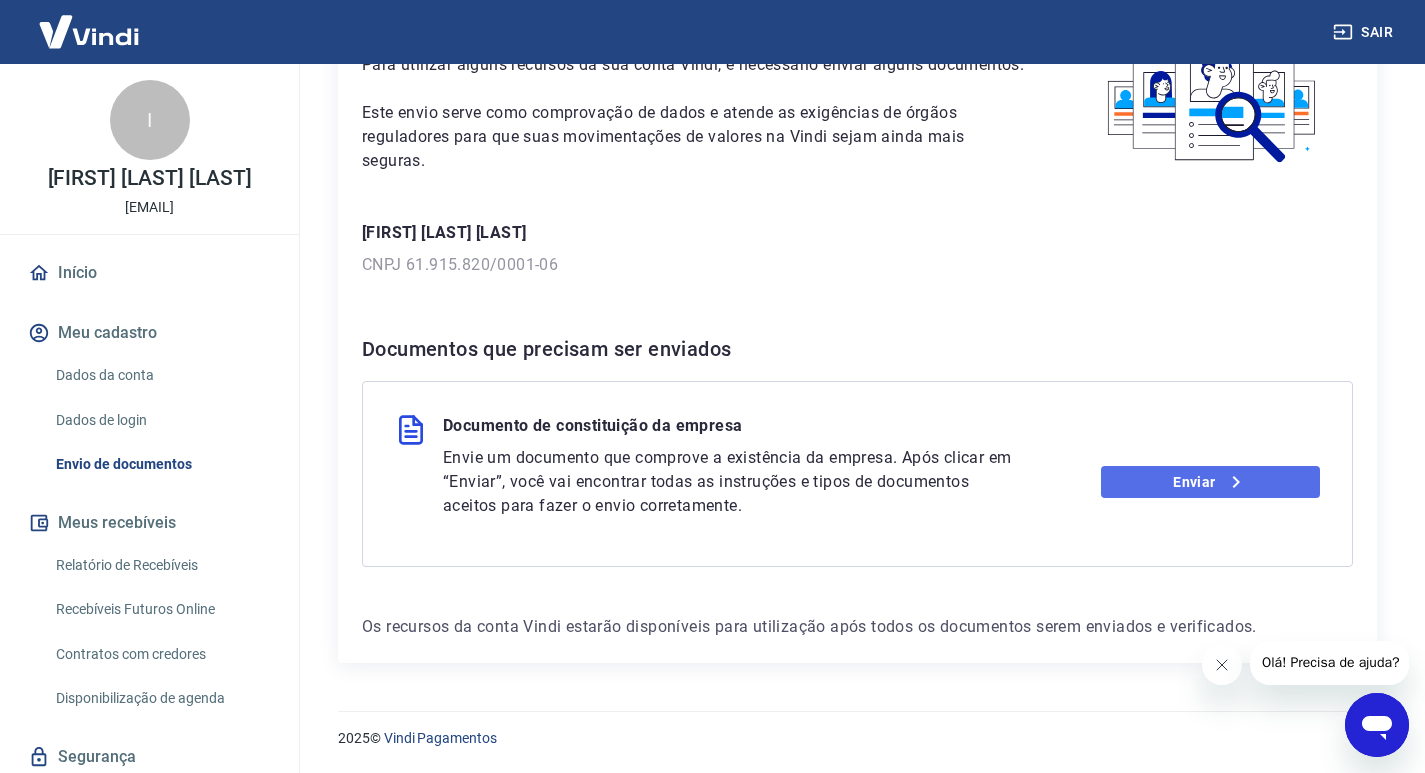 click on "Enviar" at bounding box center (1210, 482) 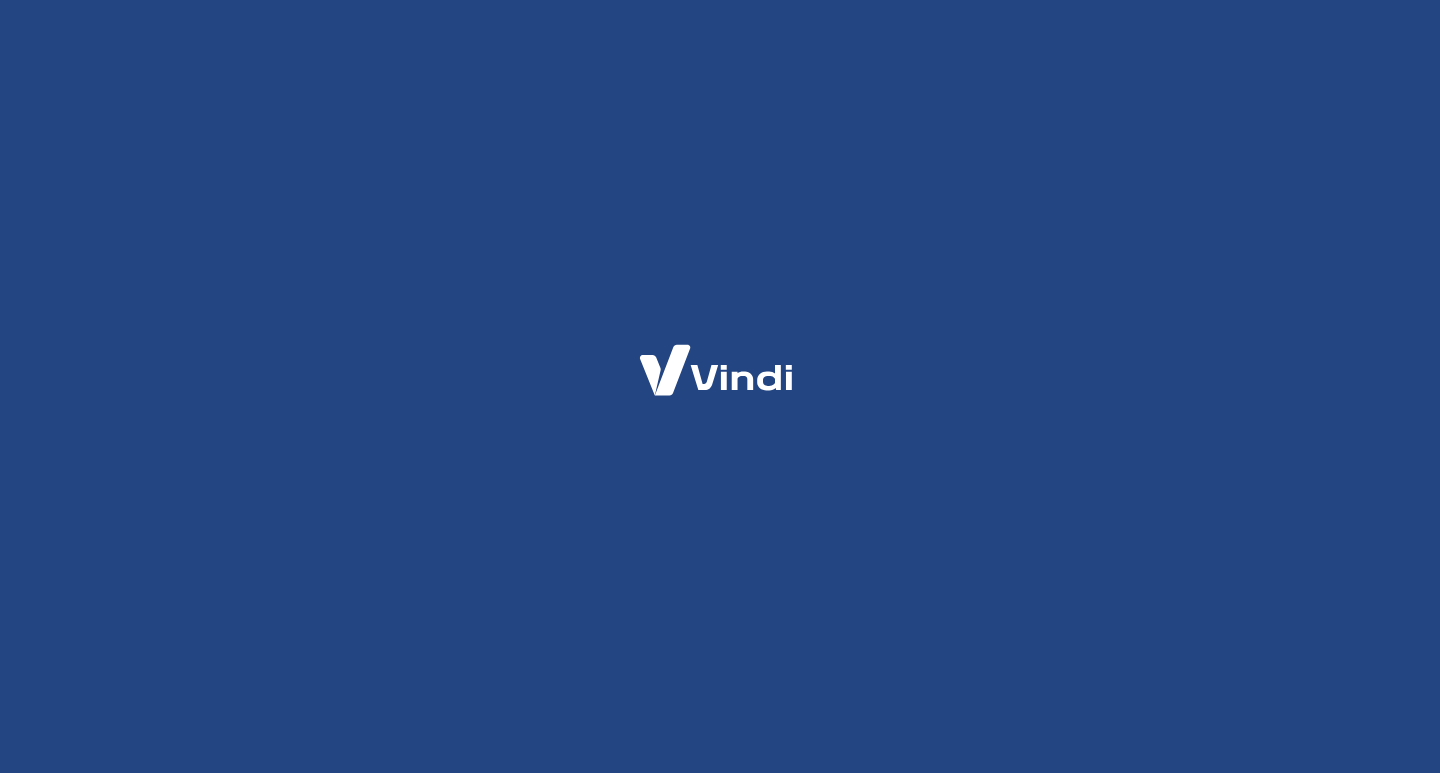scroll, scrollTop: 0, scrollLeft: 0, axis: both 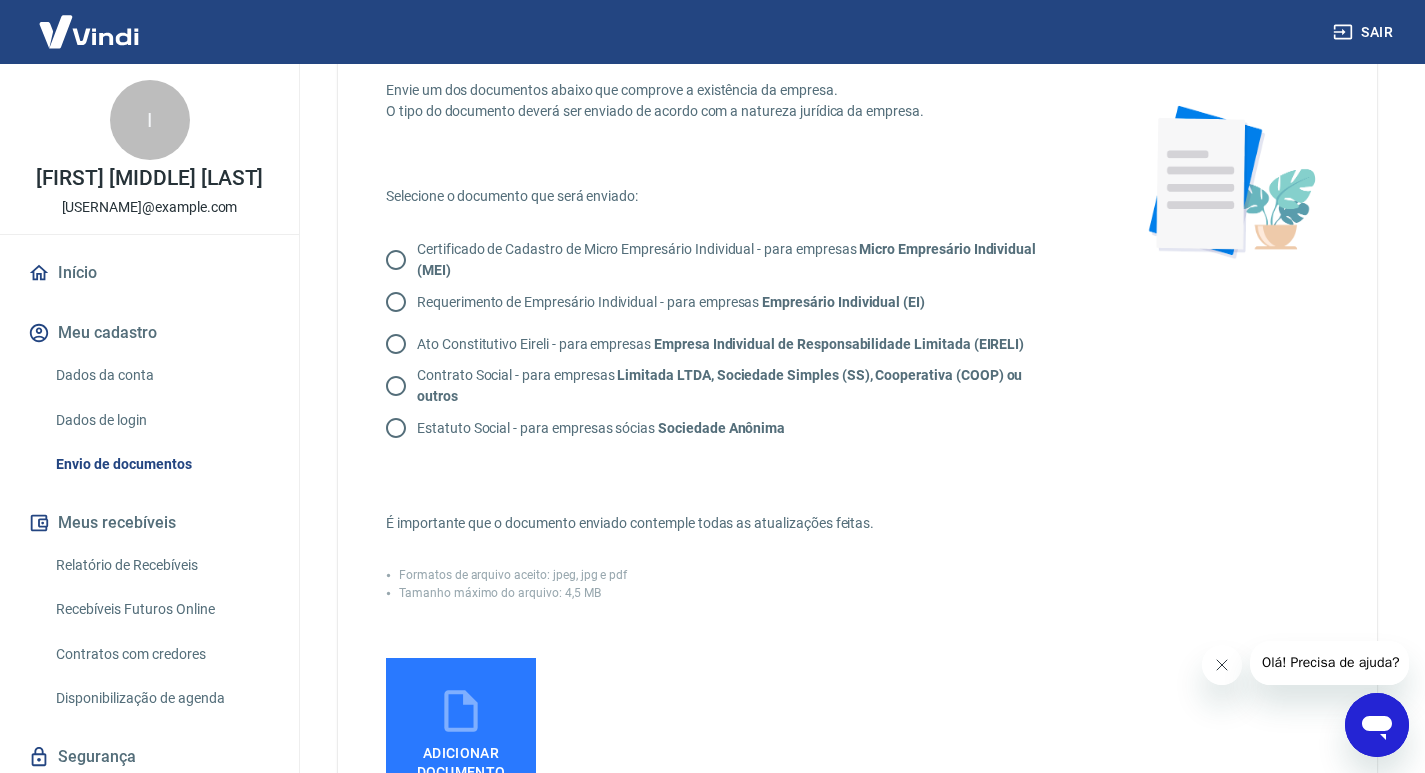 click on "Contrato Social - para empresas   Limitada LTDA, Sociedade Simples (SS), Cooperativa (COOP) ou outros" at bounding box center [396, 386] 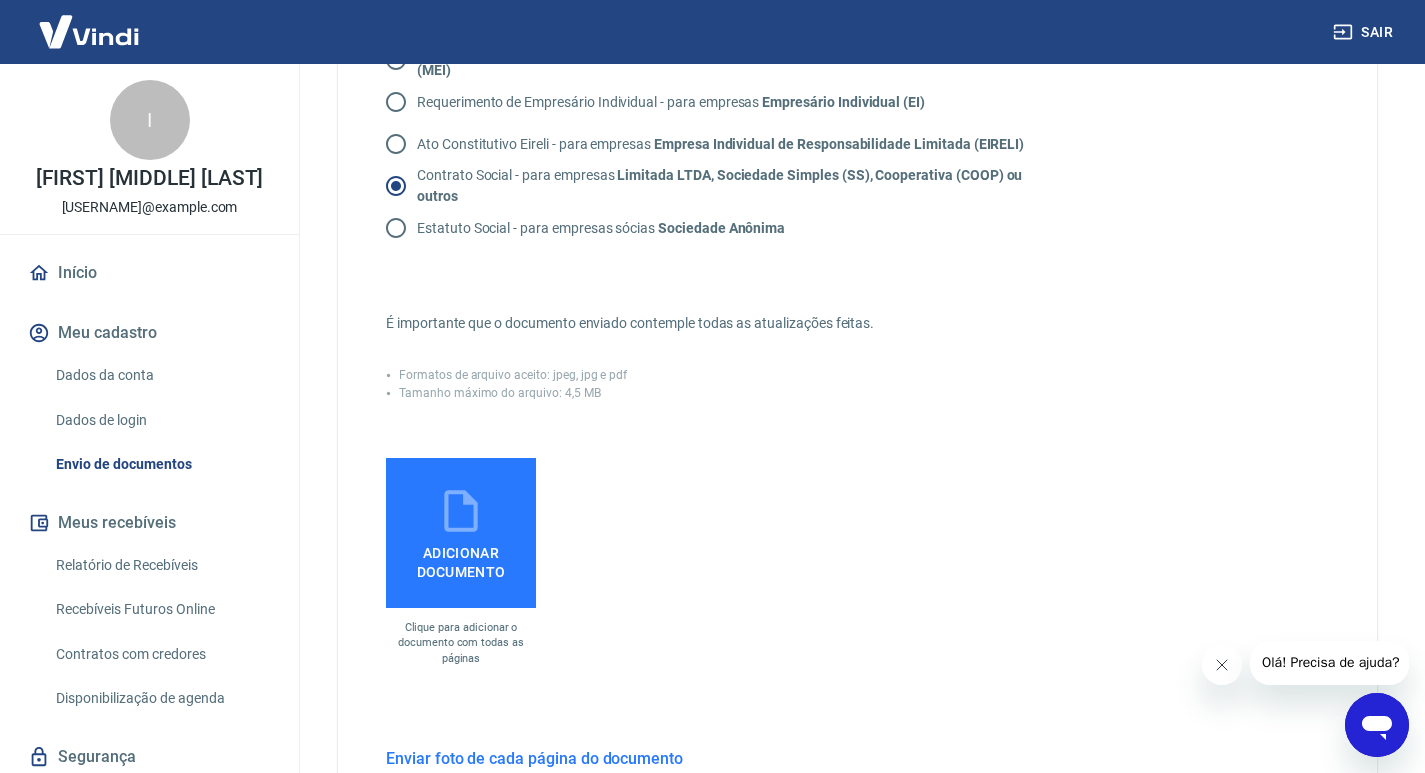 scroll, scrollTop: 400, scrollLeft: 0, axis: vertical 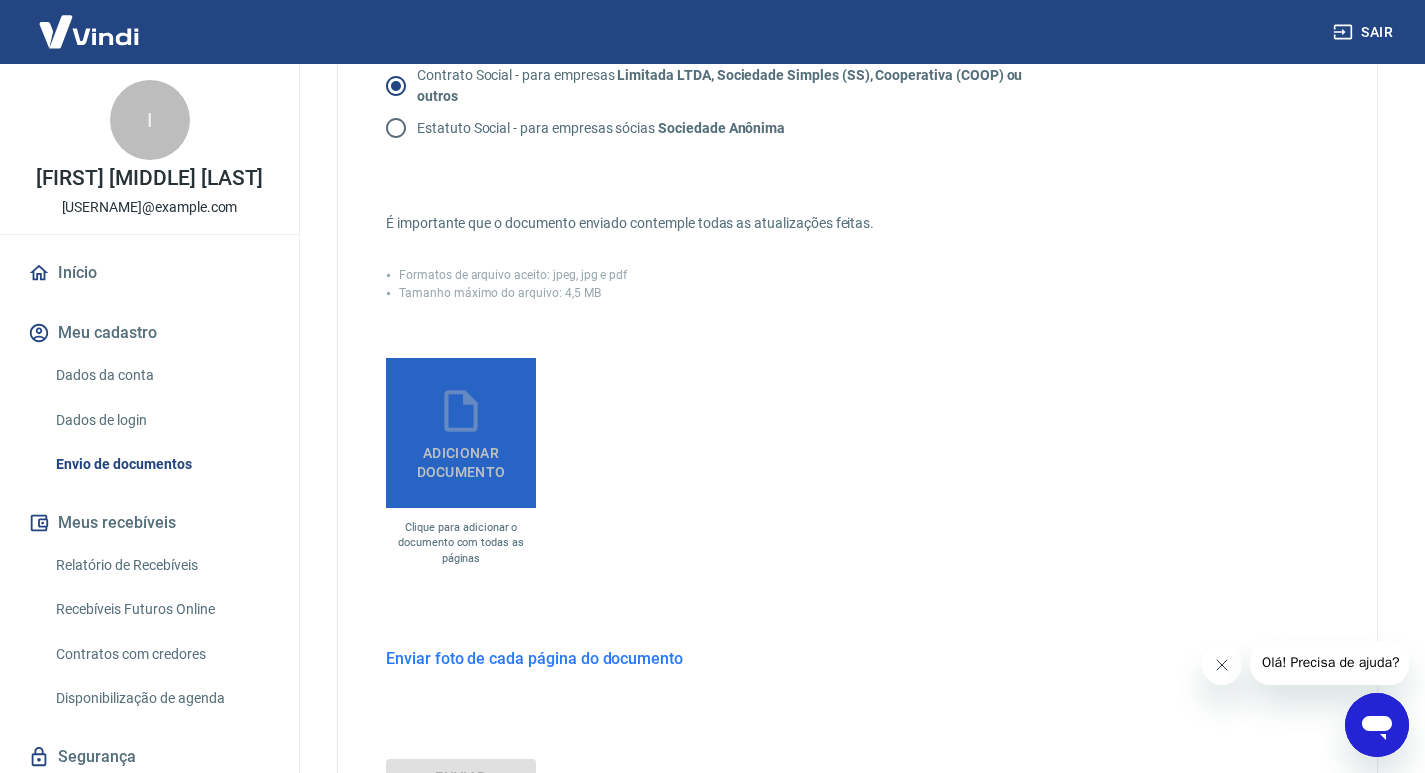 click on "Adicionar documento" at bounding box center [461, 458] 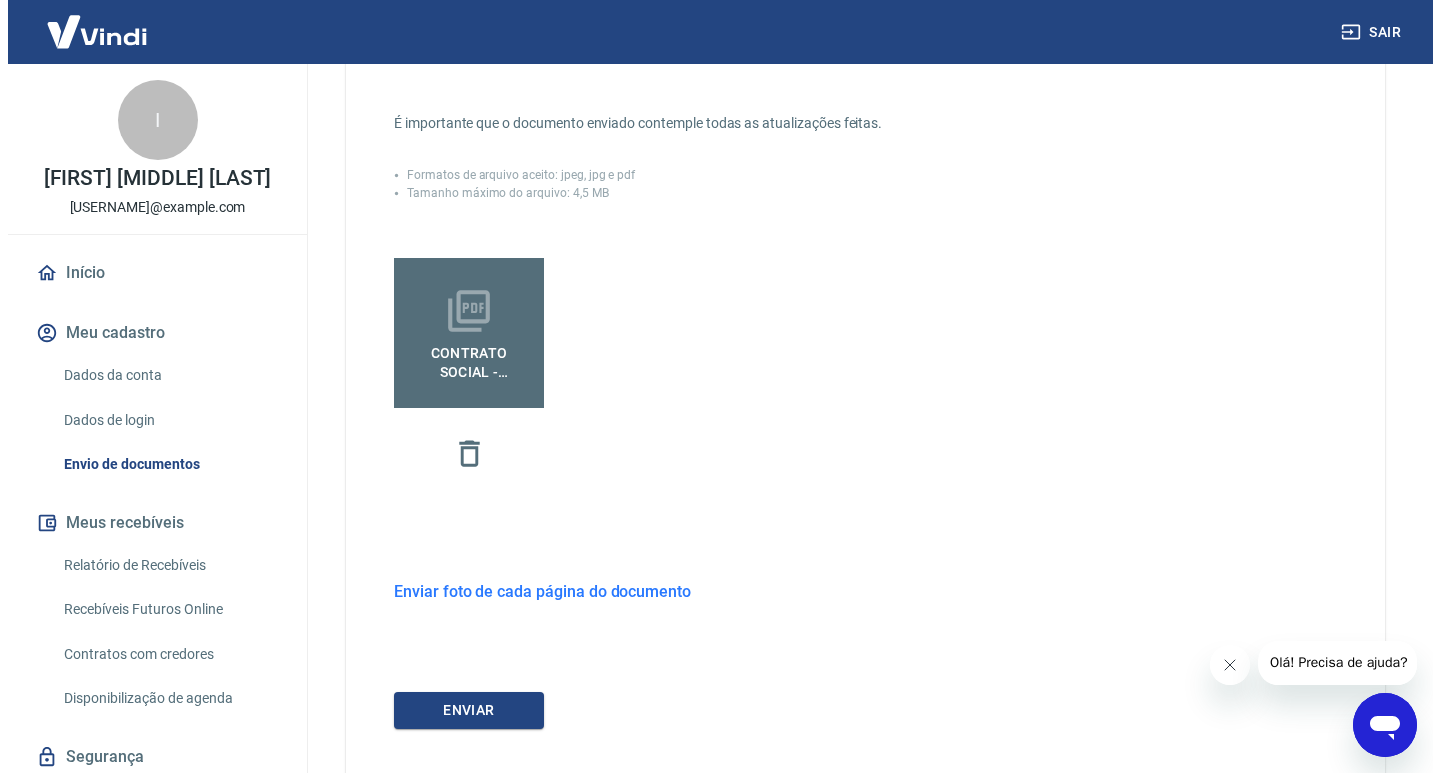 scroll, scrollTop: 614, scrollLeft: 0, axis: vertical 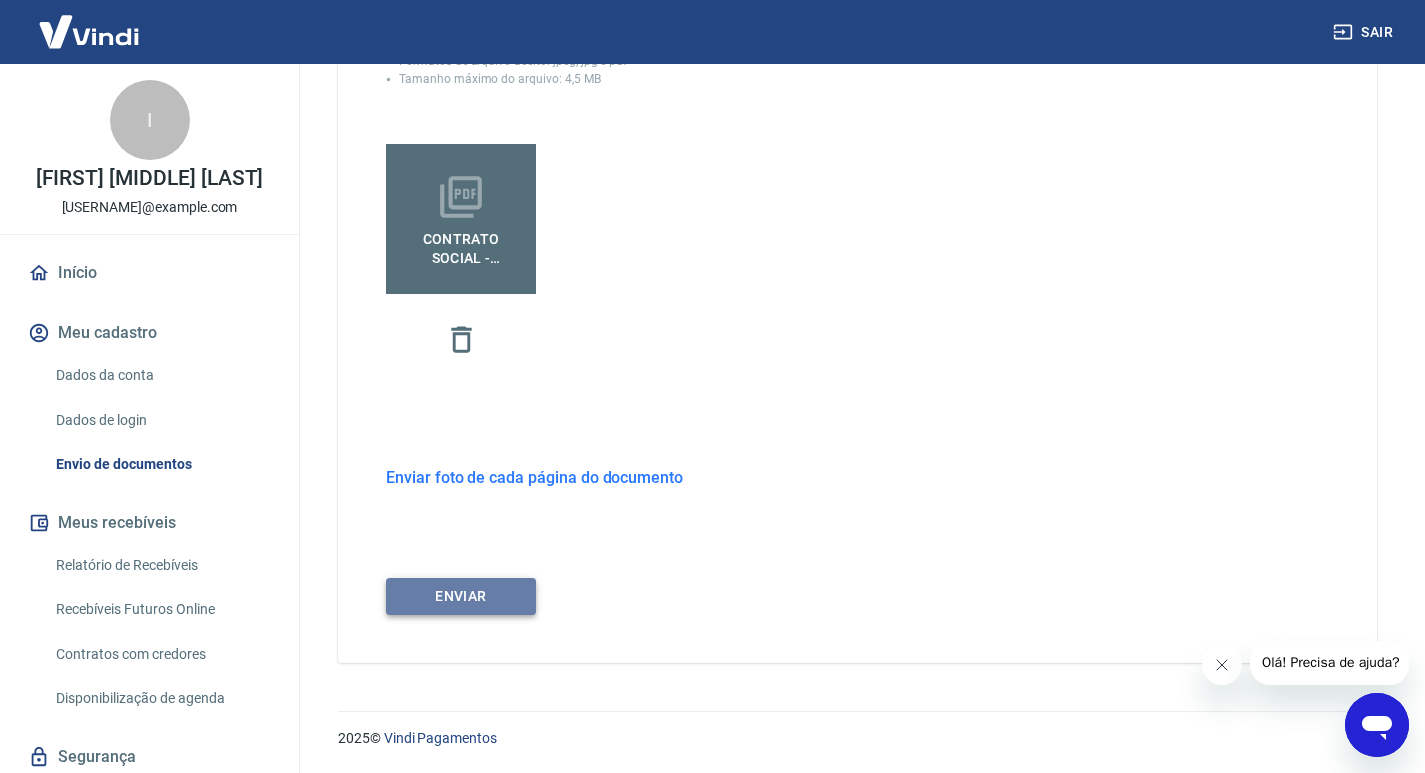 click on "ENVIAR" at bounding box center [461, 596] 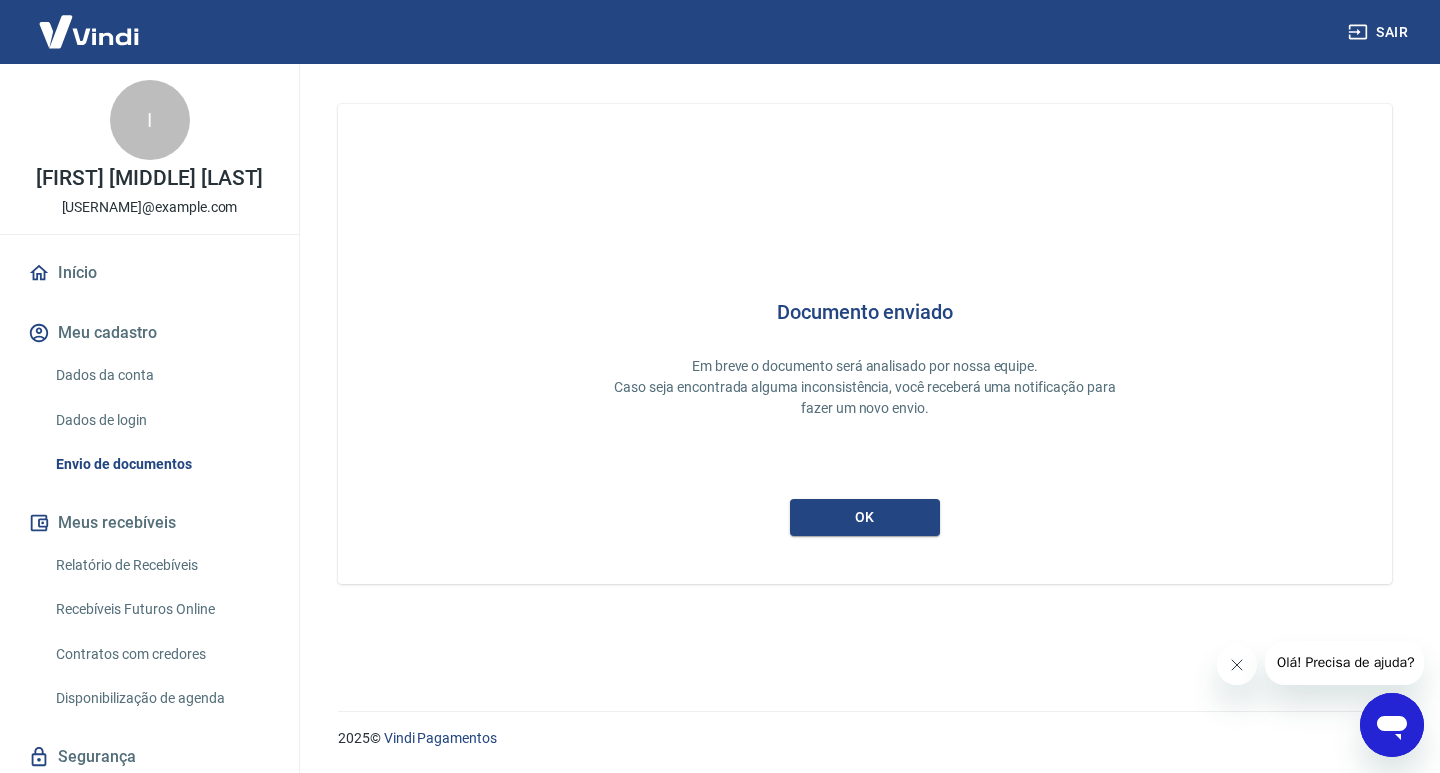 scroll, scrollTop: 0, scrollLeft: 0, axis: both 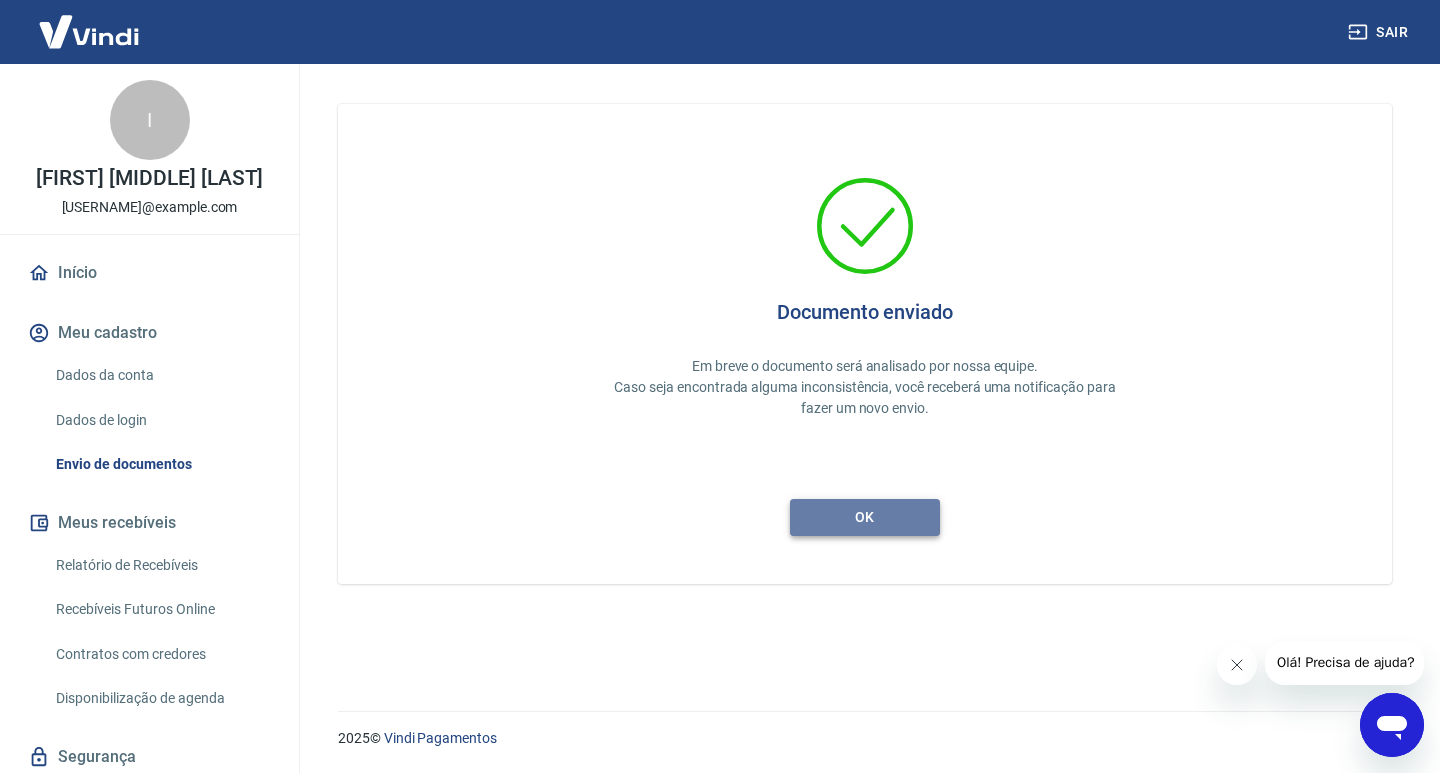 click on "ok" at bounding box center (865, 517) 